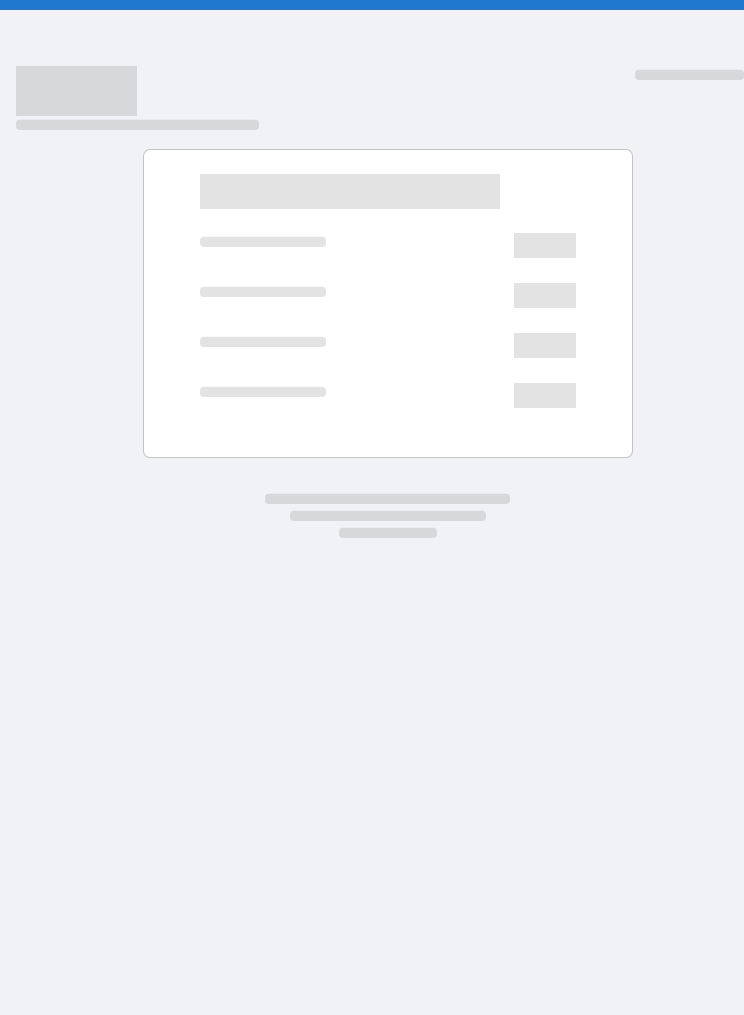 scroll, scrollTop: 0, scrollLeft: 0, axis: both 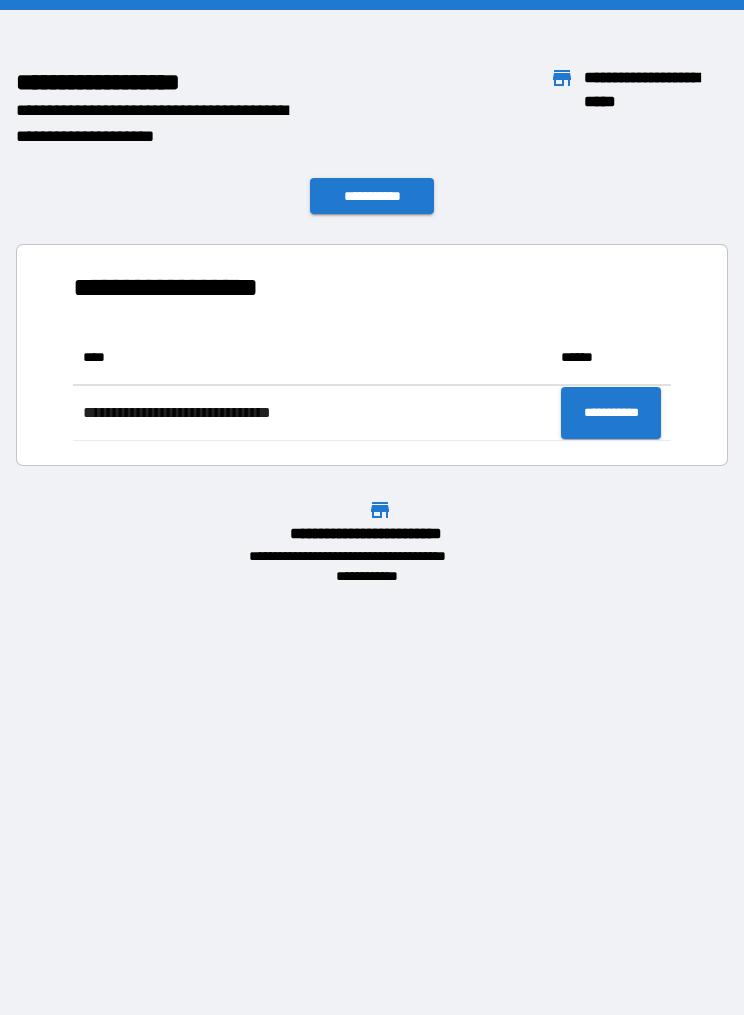 click on "**********" at bounding box center (372, 196) 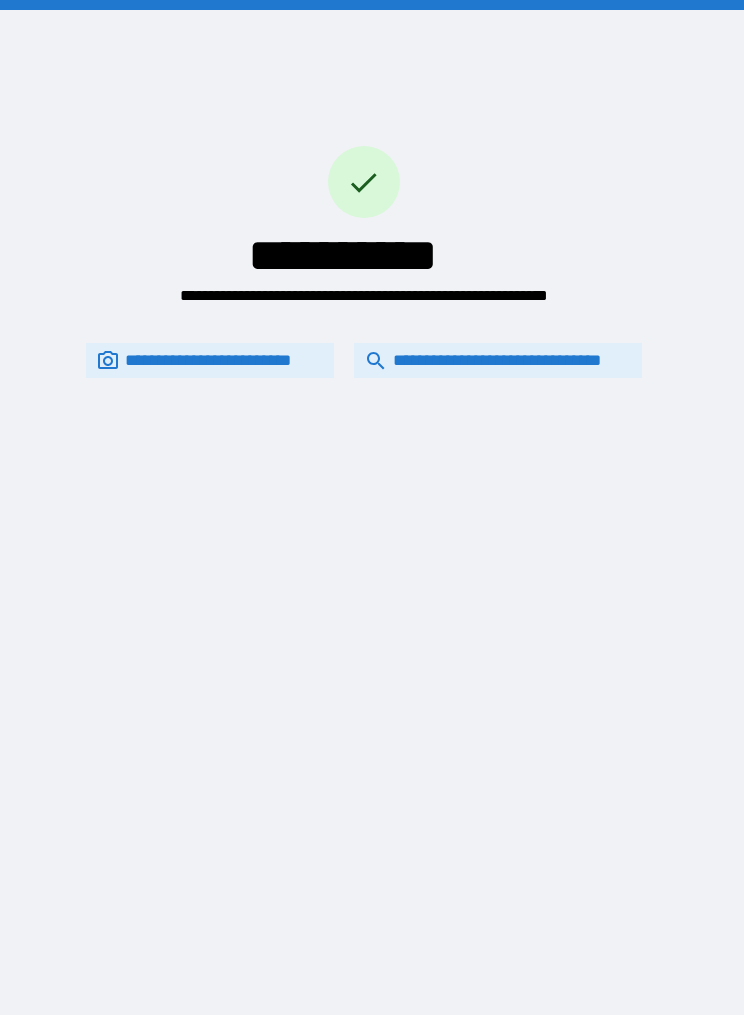 click on "**********" at bounding box center [498, 360] 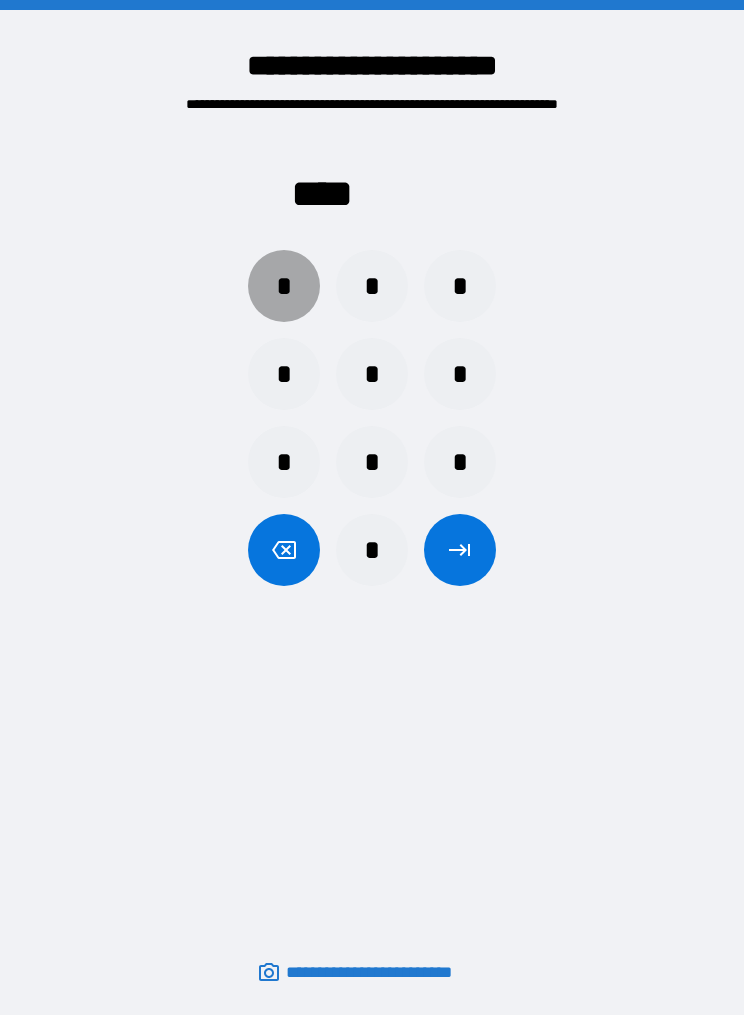 click on "*" at bounding box center [284, 286] 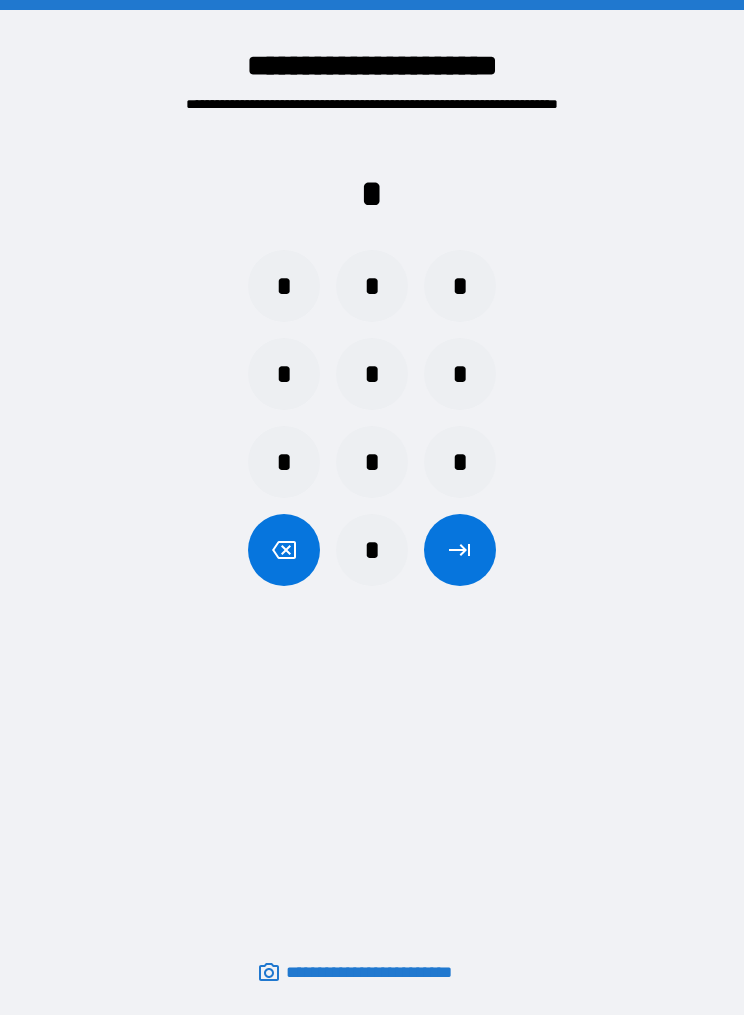 click on "*" at bounding box center (460, 374) 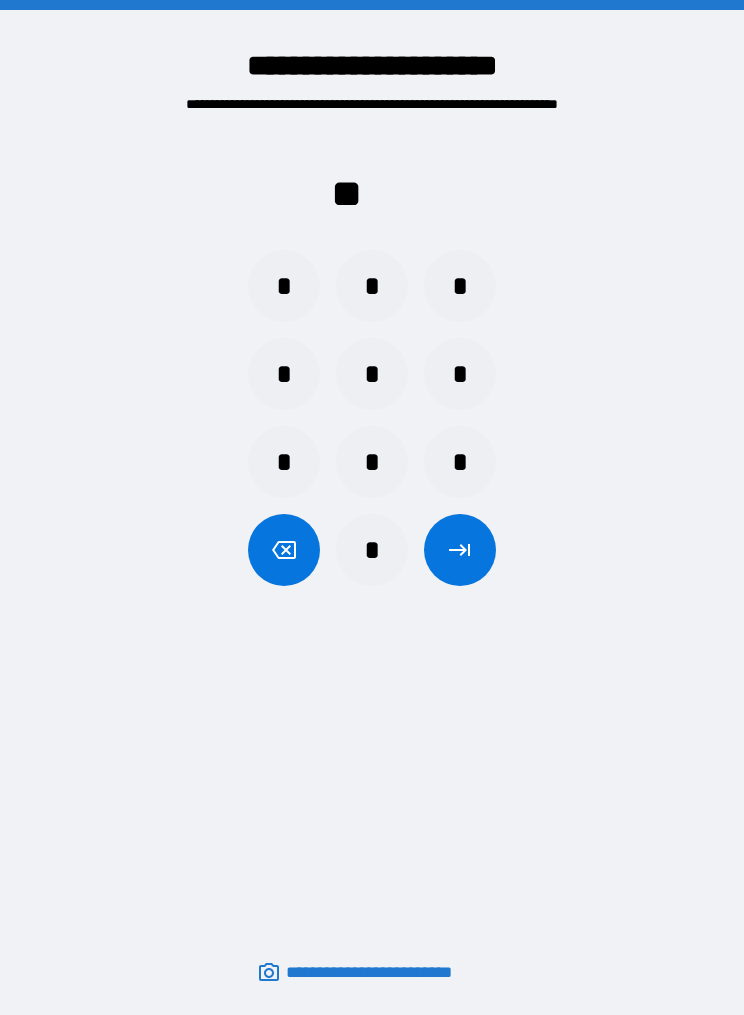click on "*" at bounding box center (372, 550) 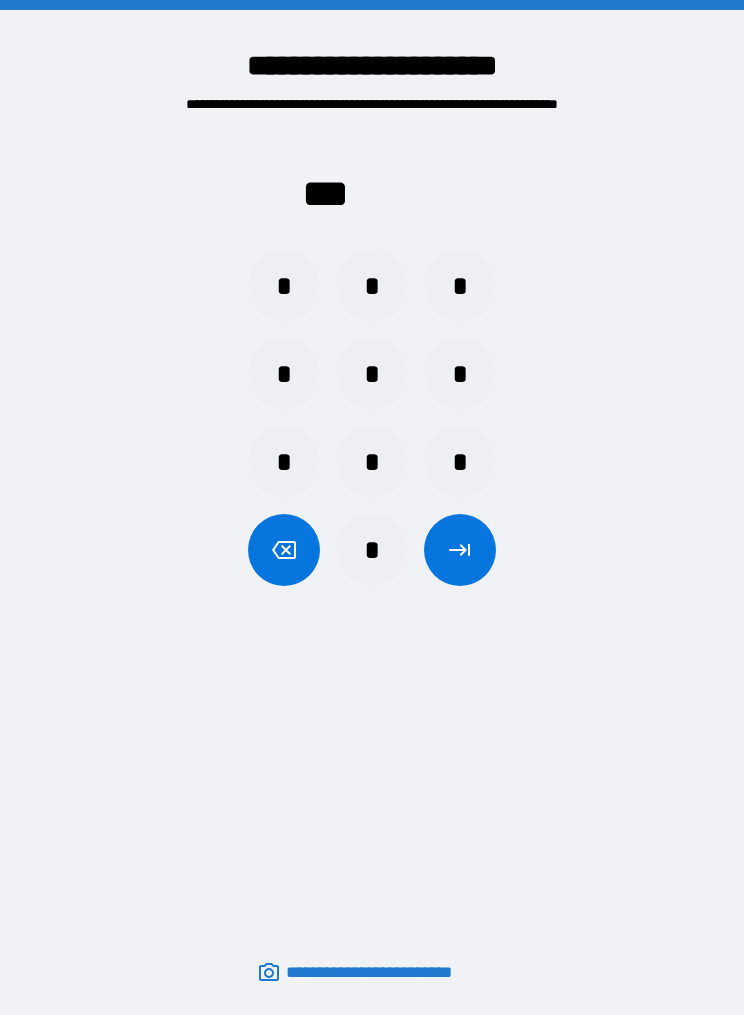 click on "*" at bounding box center [372, 550] 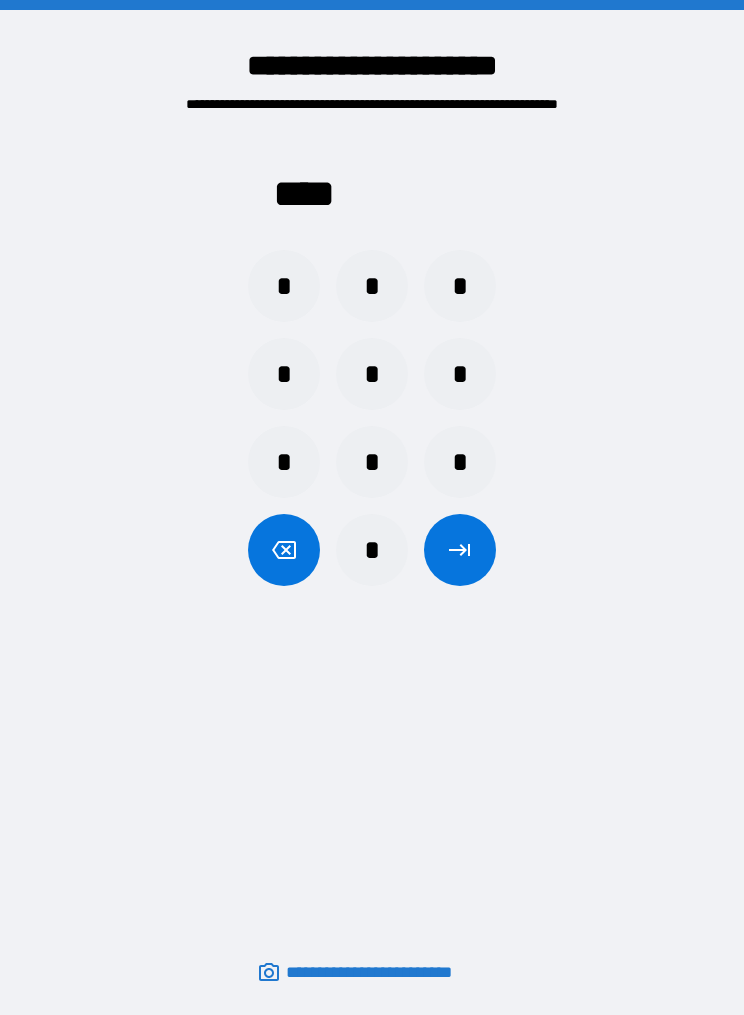 click at bounding box center [460, 550] 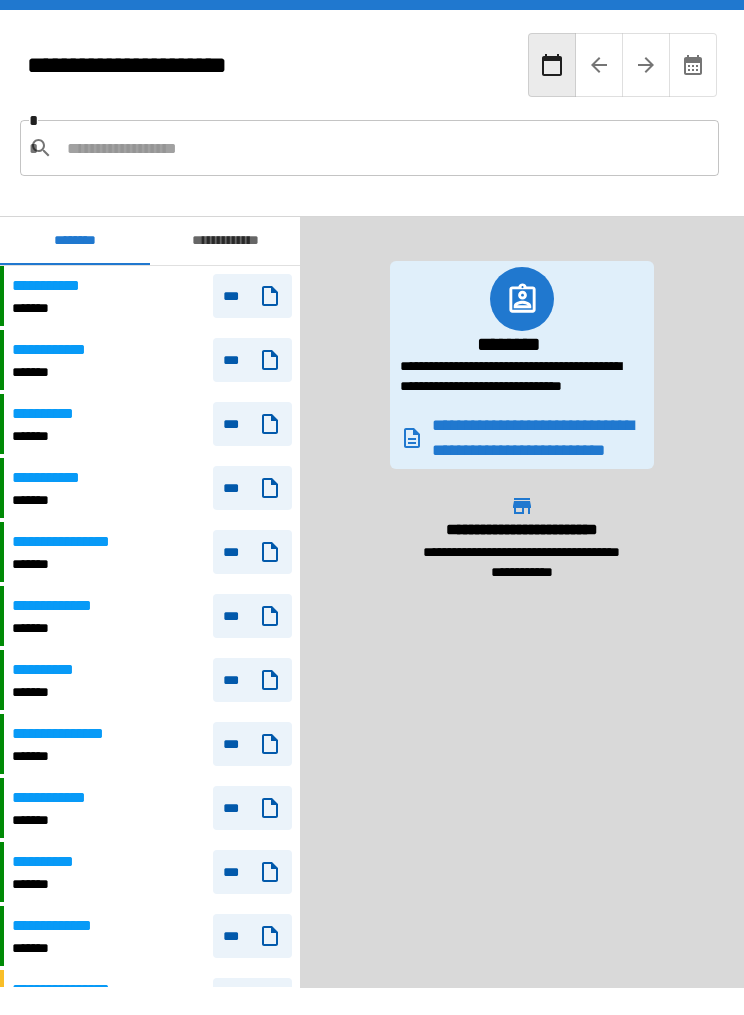 click on "**********" at bounding box center [51, 286] 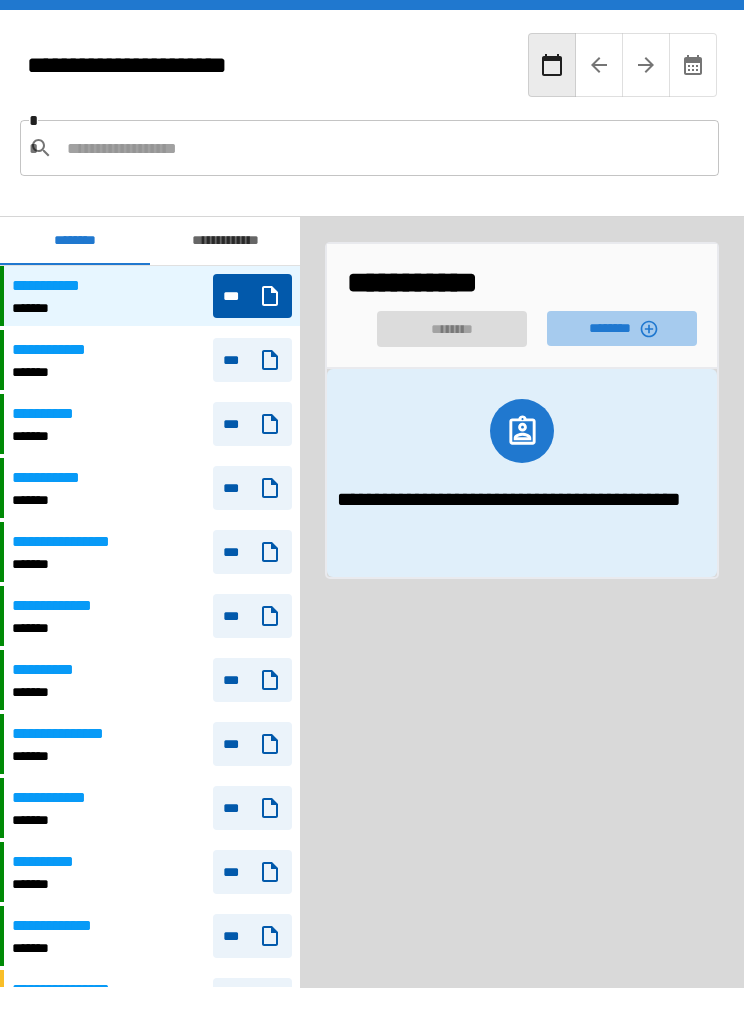 click on "********" at bounding box center [622, 328] 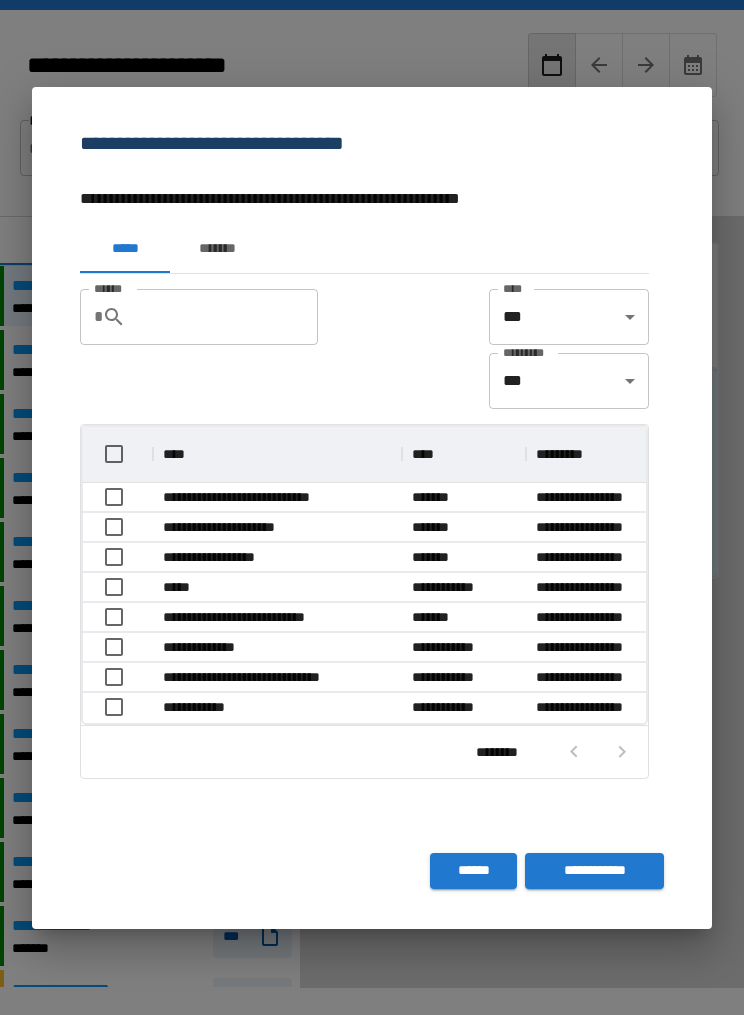 scroll, scrollTop: 296, scrollLeft: 563, axis: both 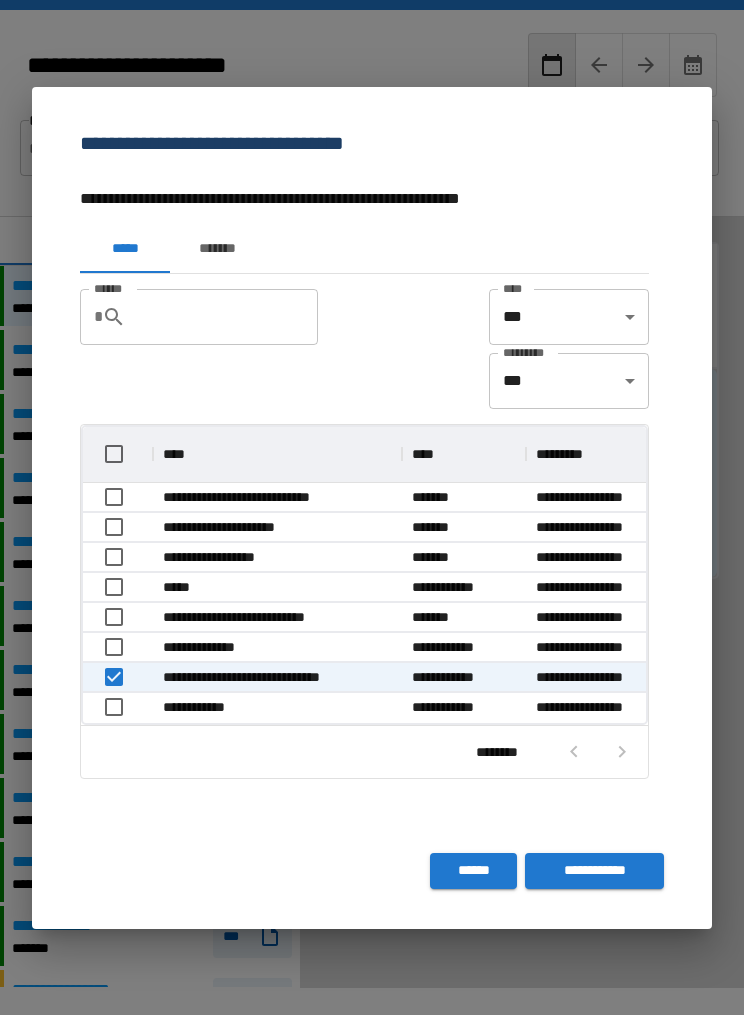 click on "**********" at bounding box center (594, 871) 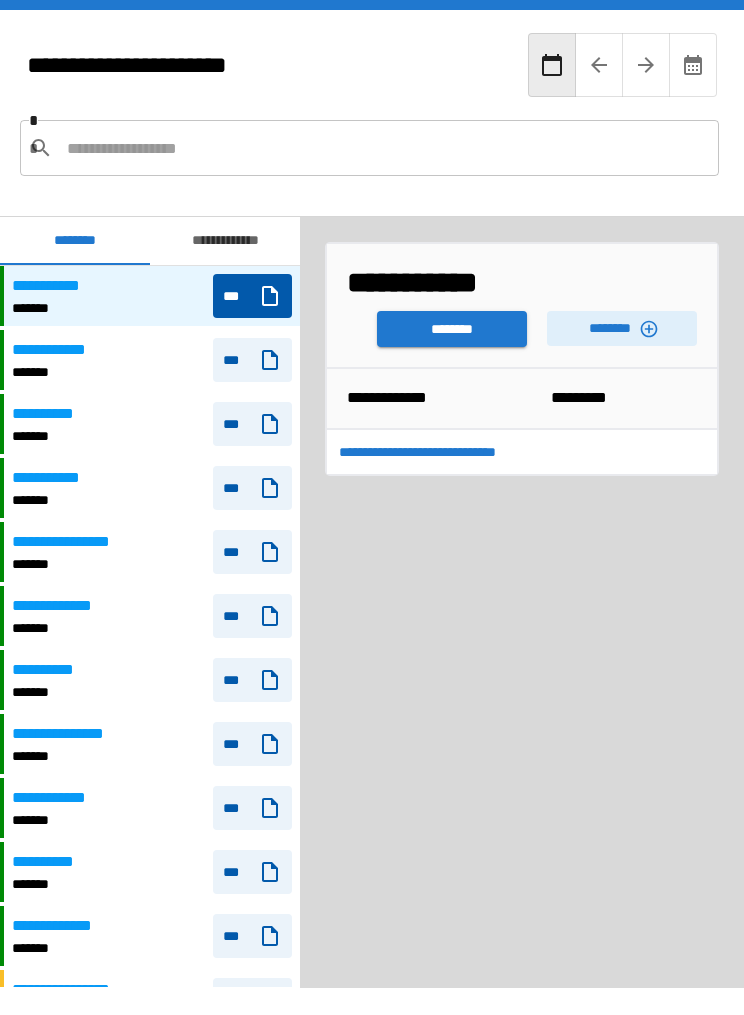 click on "********" at bounding box center [452, 329] 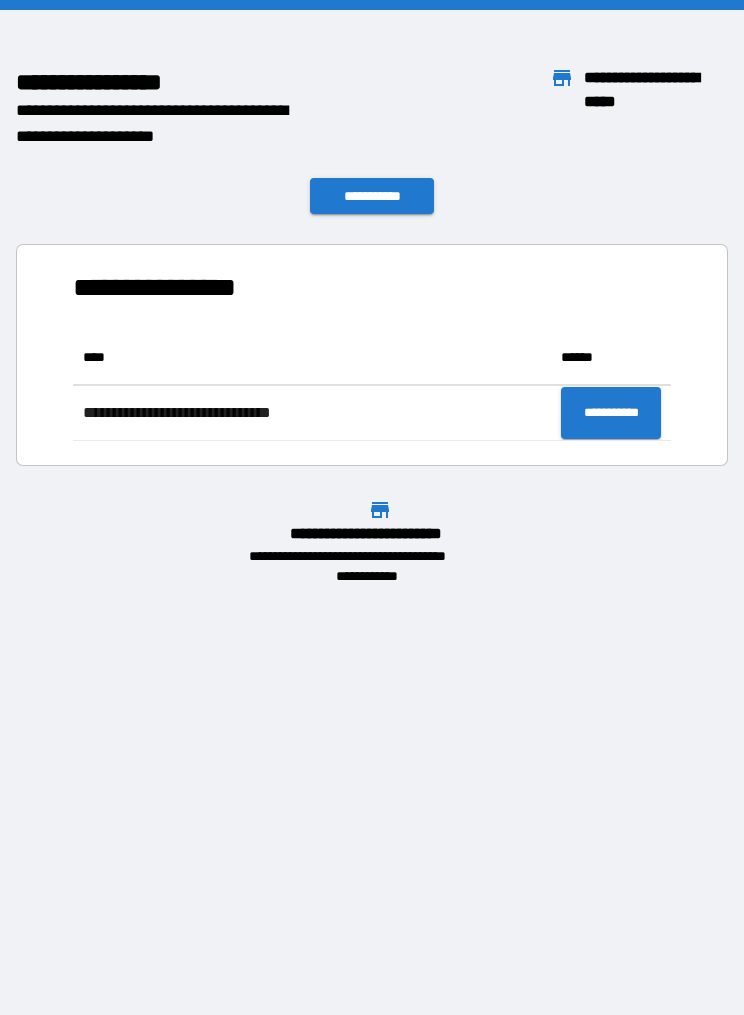 scroll, scrollTop: 111, scrollLeft: 598, axis: both 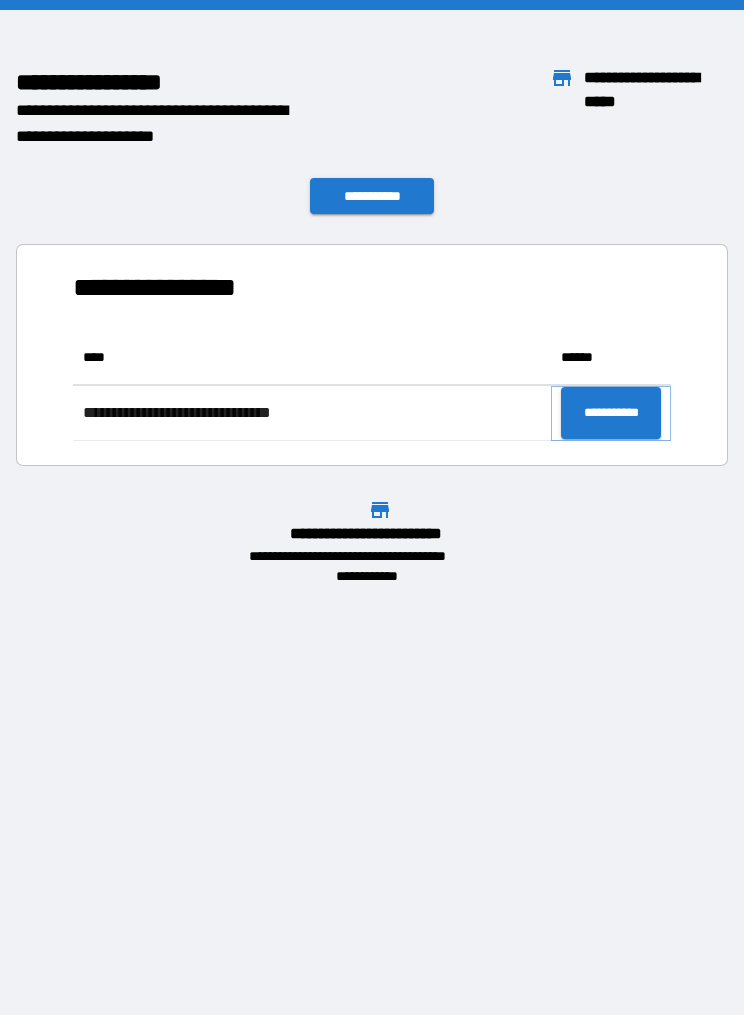 click on "**********" at bounding box center [611, 413] 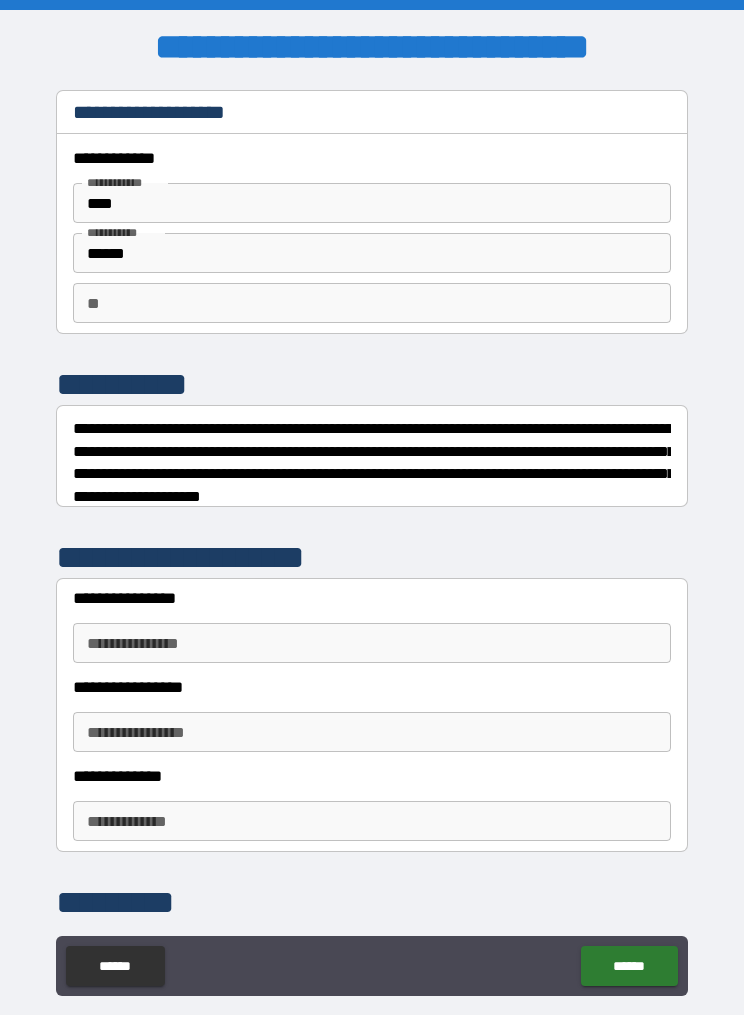 click on "**********" at bounding box center [372, 643] 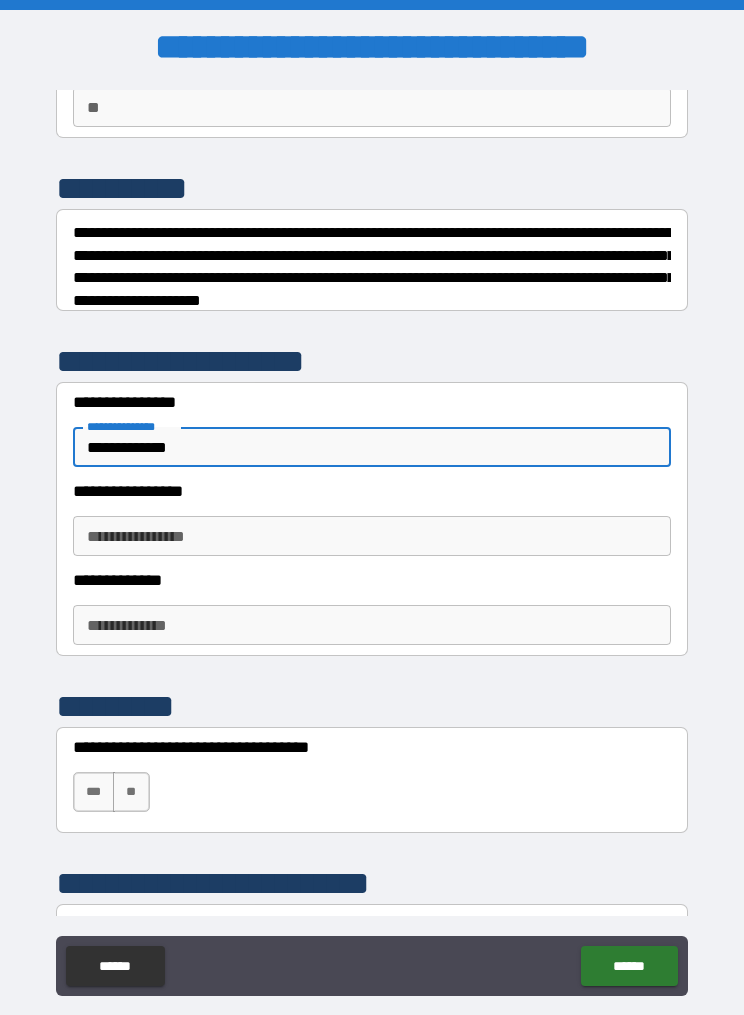 scroll, scrollTop: 208, scrollLeft: 0, axis: vertical 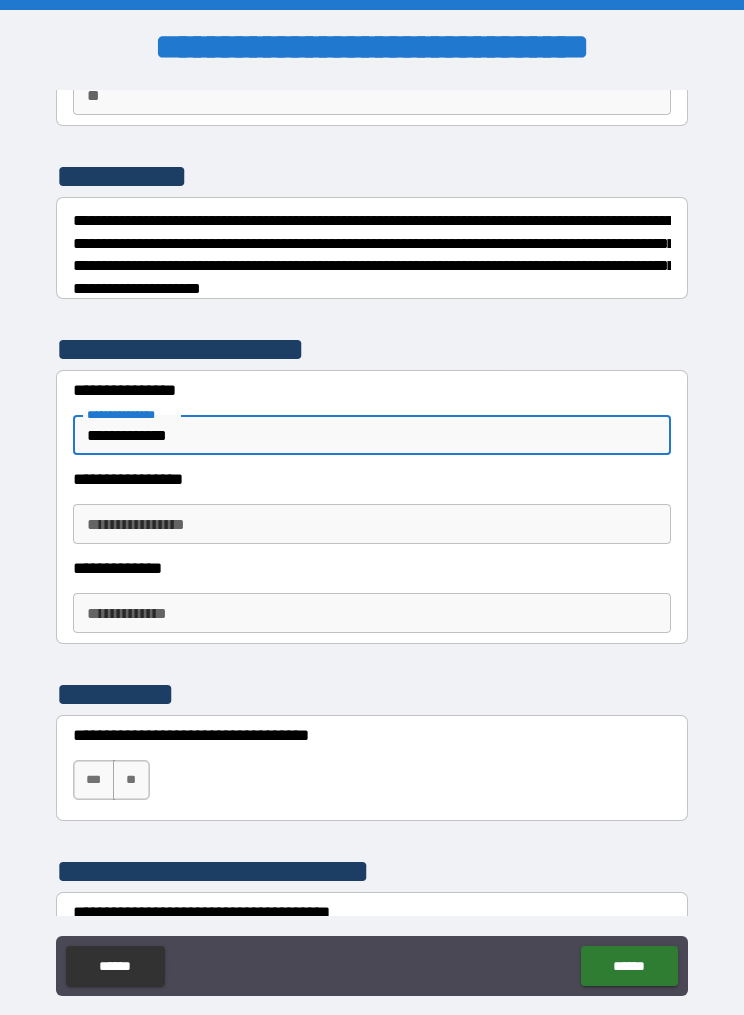 type on "**********" 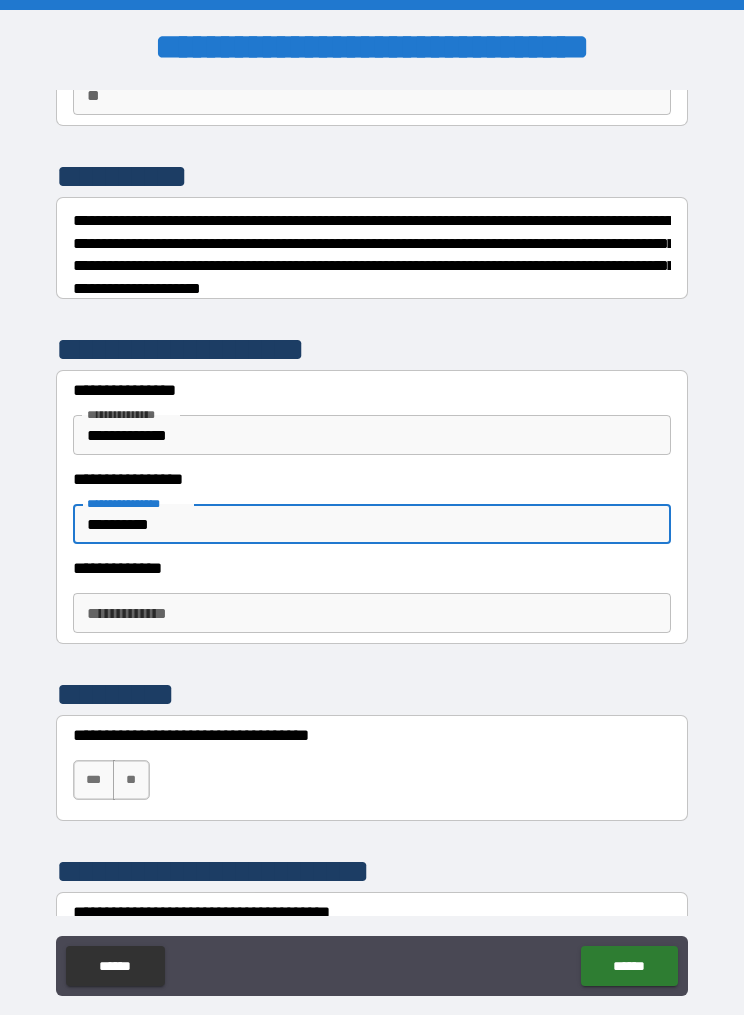 type on "**********" 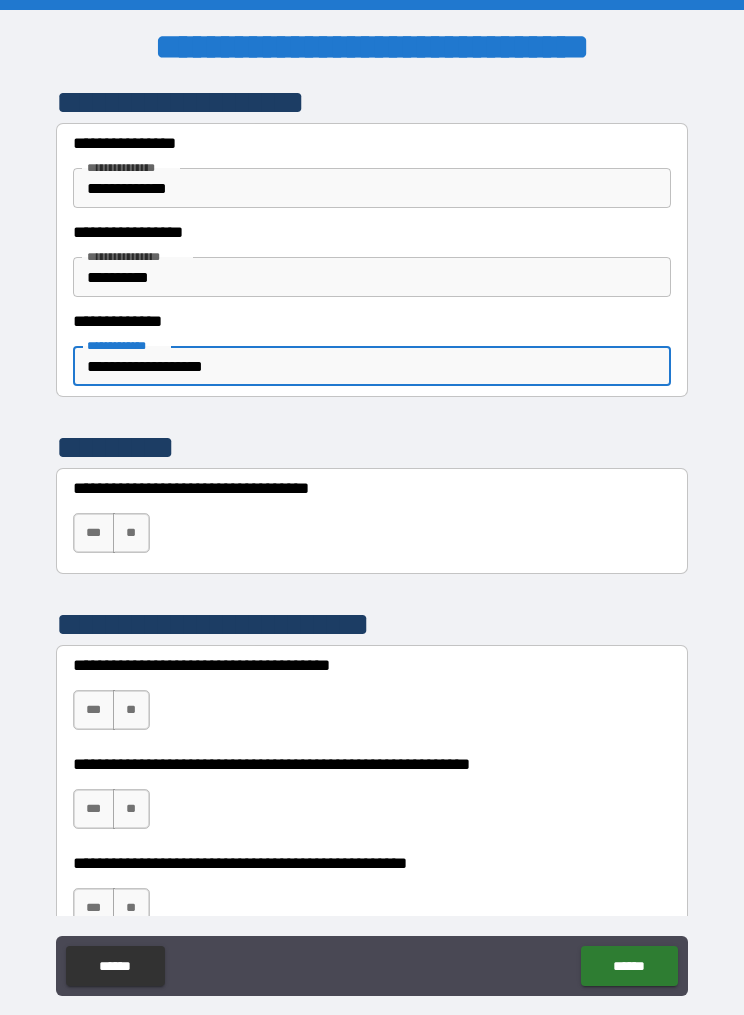scroll, scrollTop: 452, scrollLeft: 0, axis: vertical 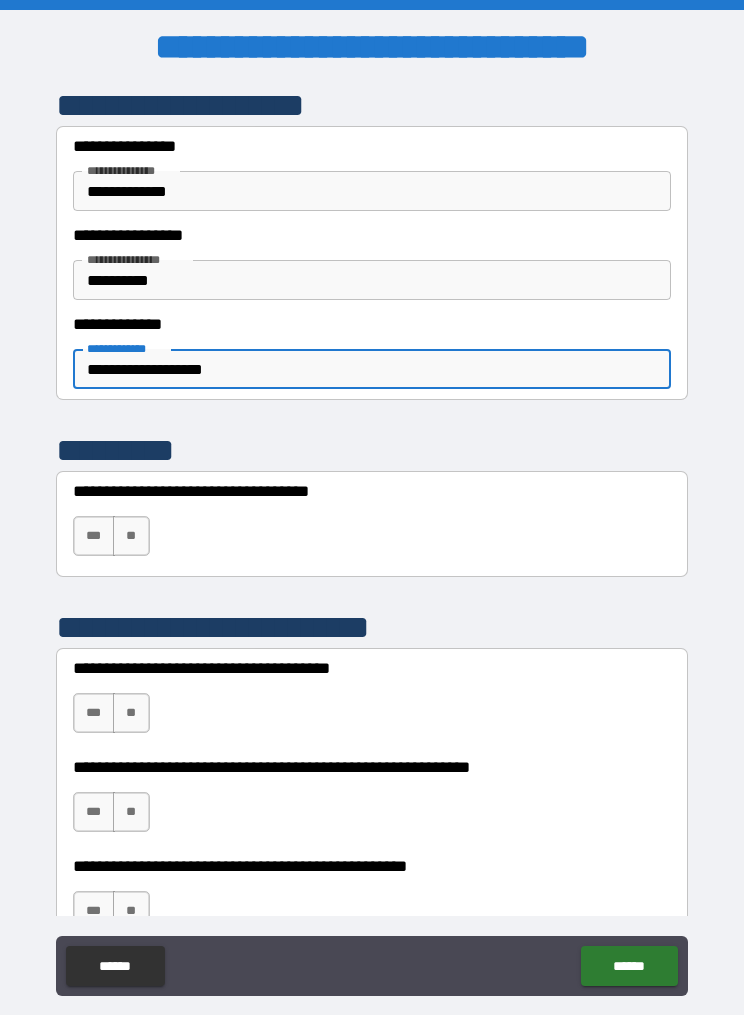 type on "**********" 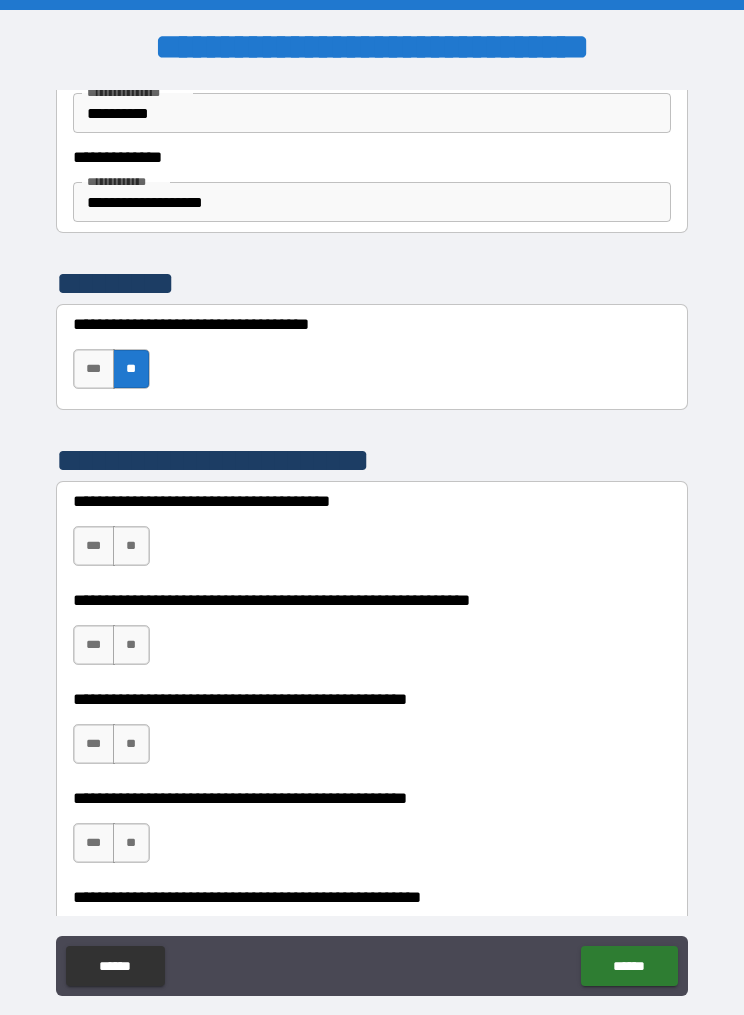 scroll, scrollTop: 617, scrollLeft: 0, axis: vertical 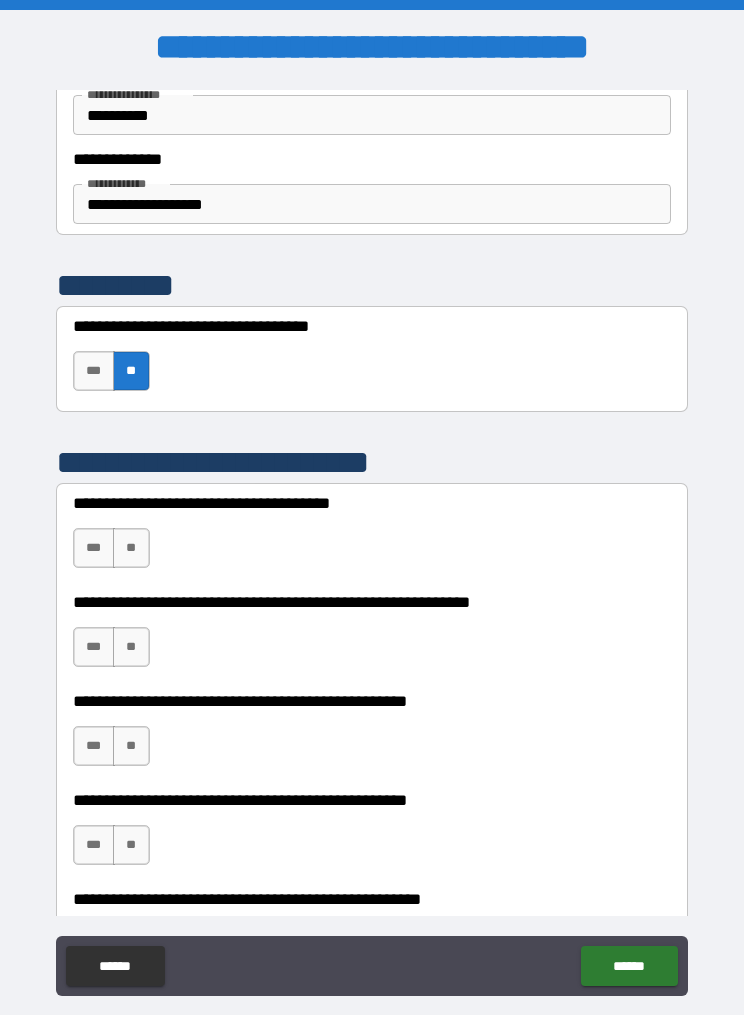 click on "***" at bounding box center [94, 548] 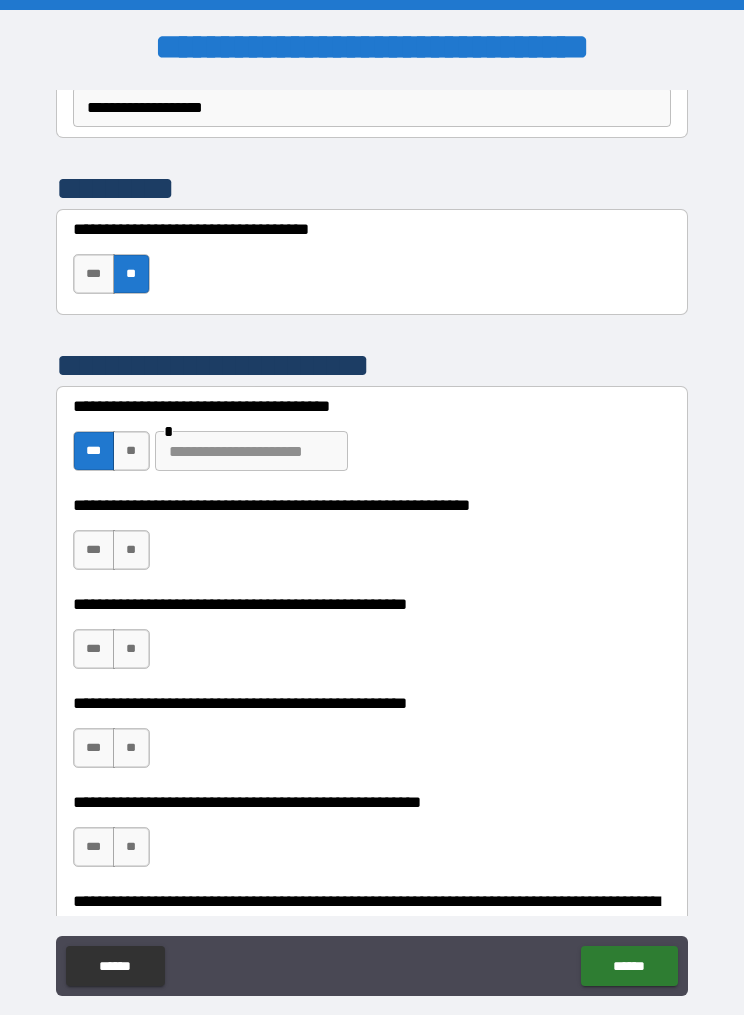 scroll, scrollTop: 717, scrollLeft: 0, axis: vertical 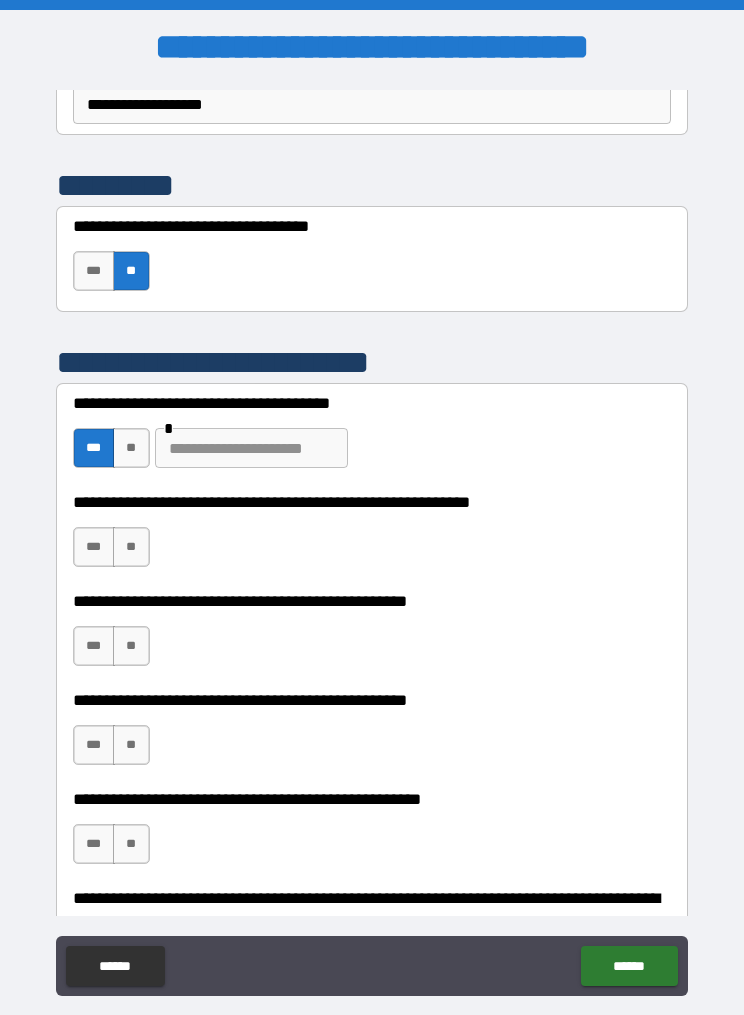 click on "***" at bounding box center [94, 448] 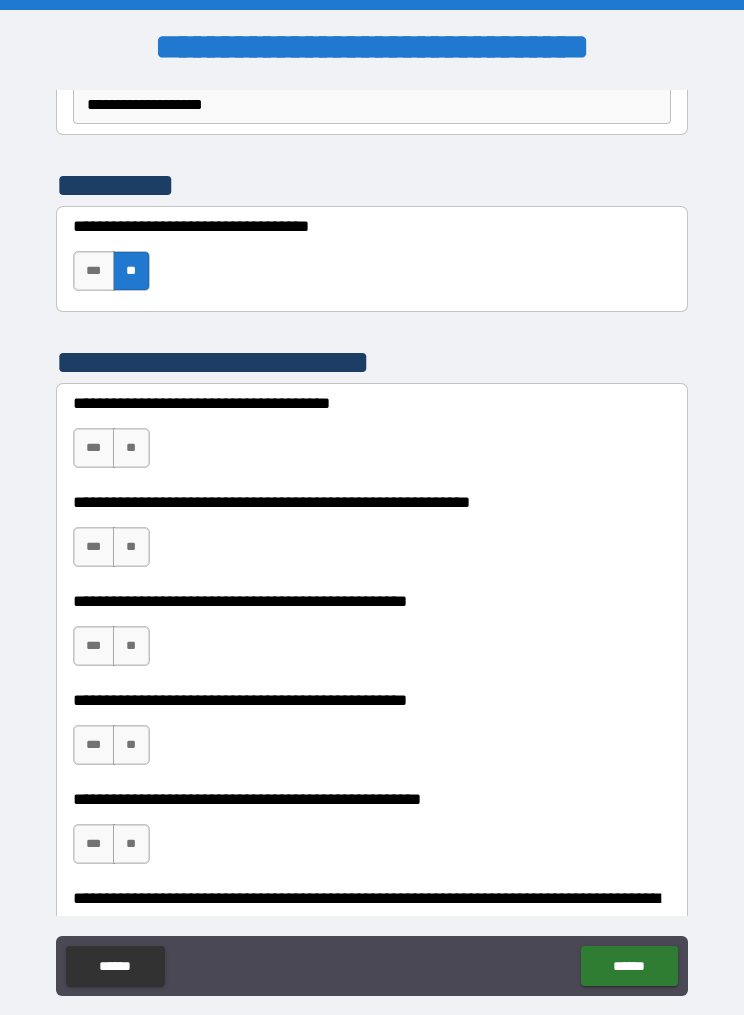 click on "**" at bounding box center (131, 448) 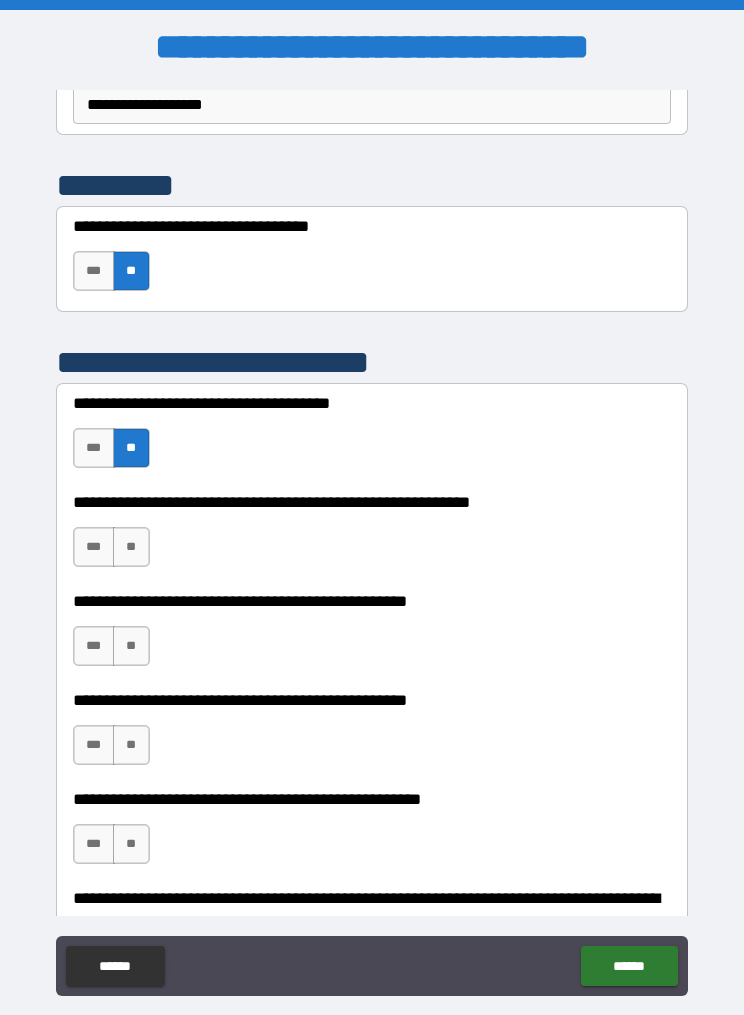 click on "**" at bounding box center (131, 547) 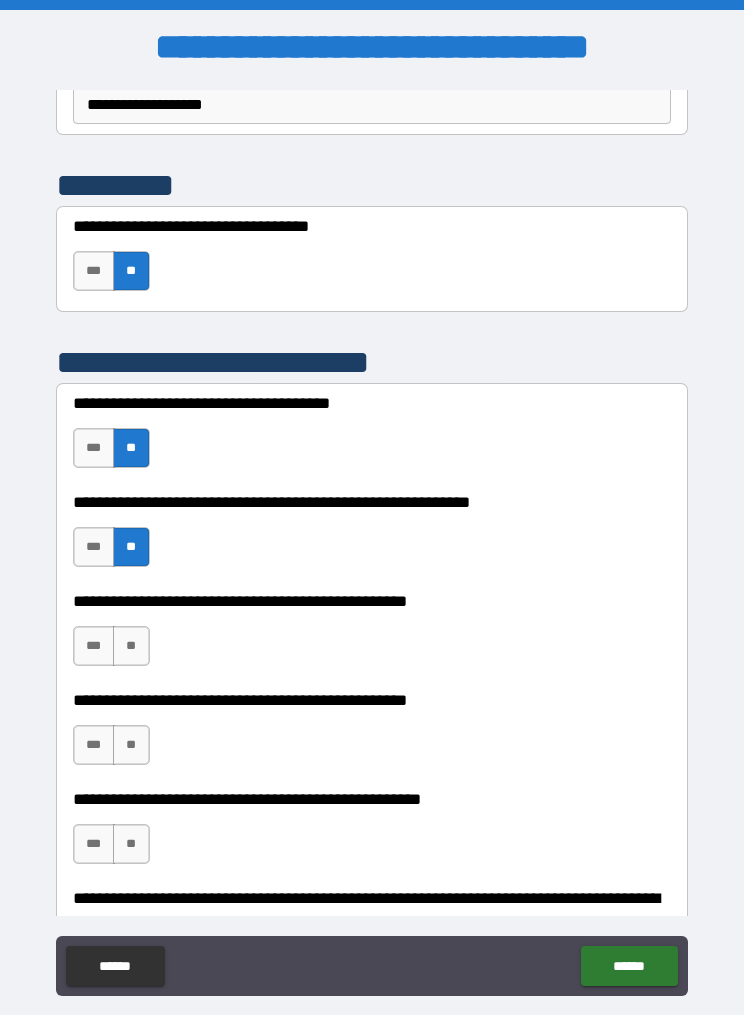 click on "**" at bounding box center [131, 646] 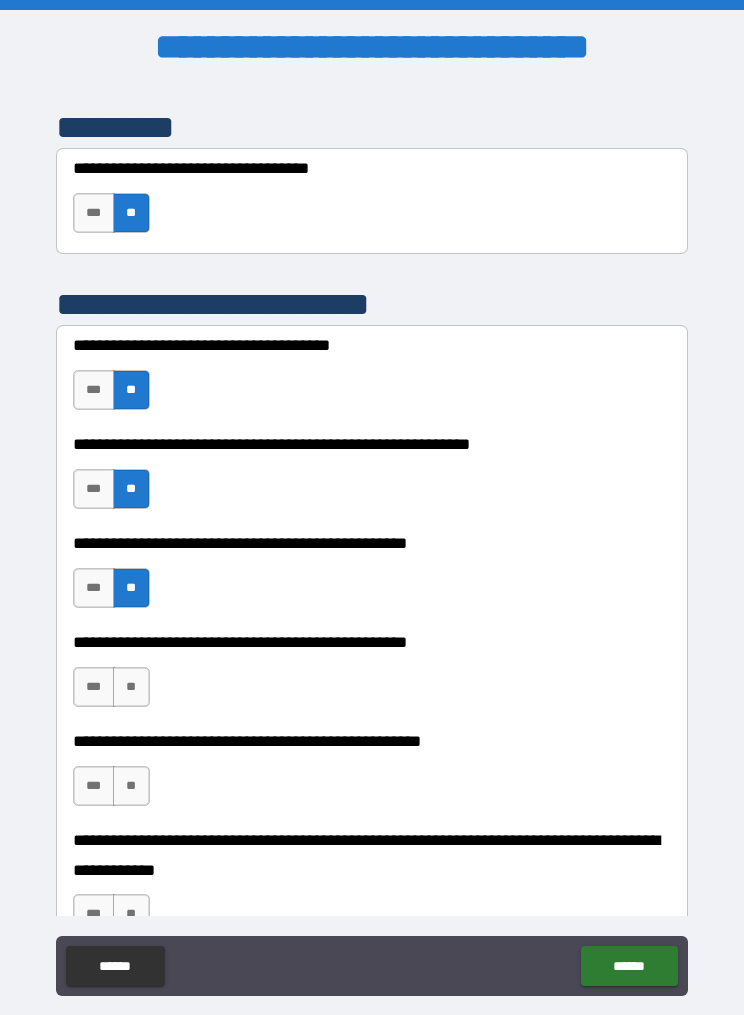 scroll, scrollTop: 860, scrollLeft: 0, axis: vertical 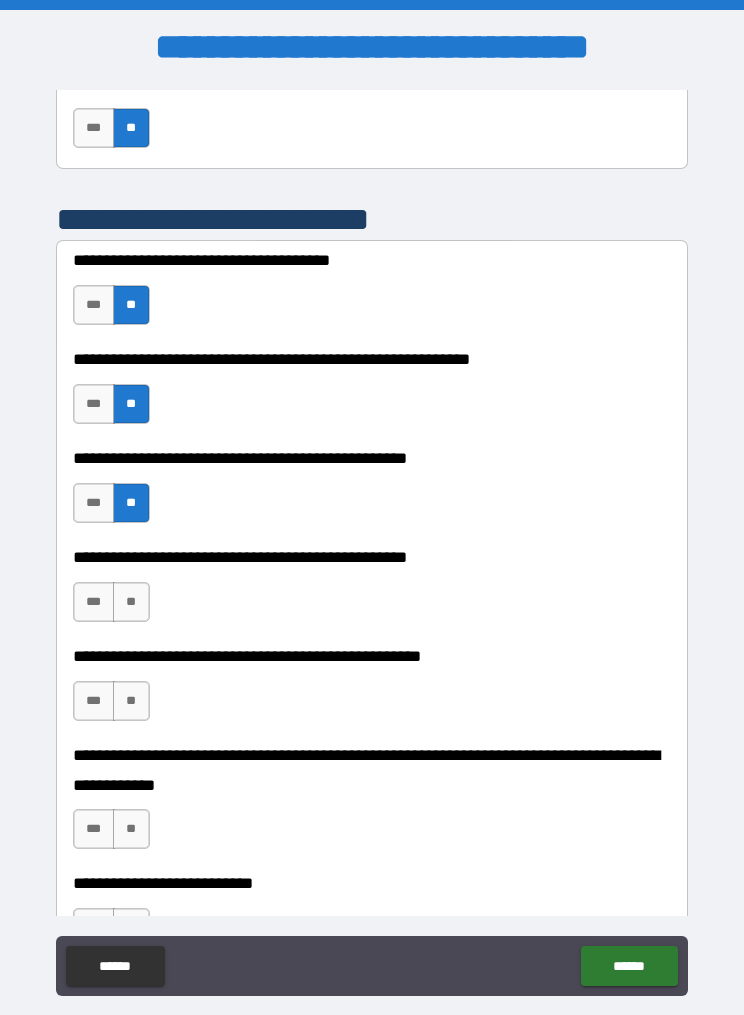click on "***" at bounding box center (94, 602) 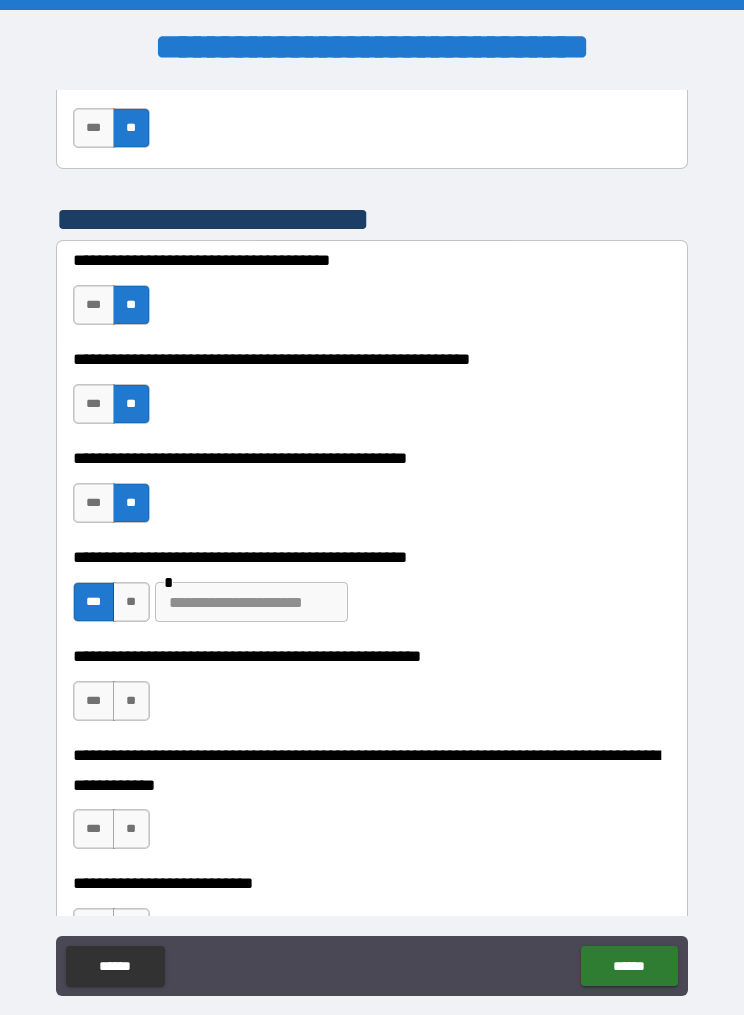 click on "**" at bounding box center [131, 602] 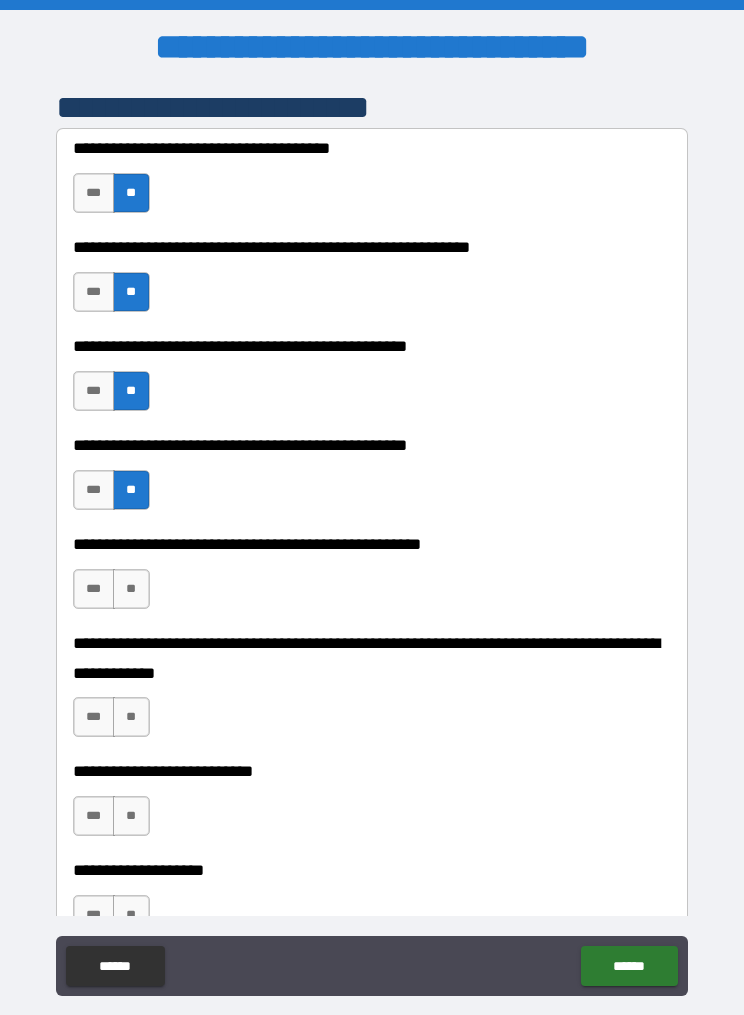 scroll, scrollTop: 981, scrollLeft: 0, axis: vertical 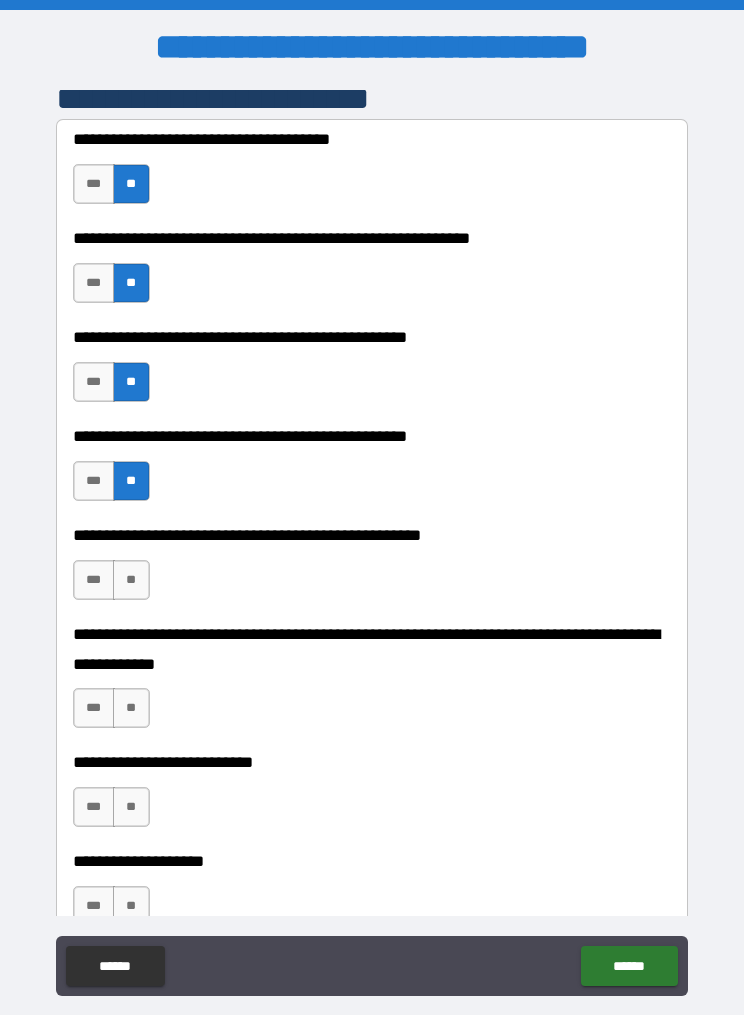 click on "**" at bounding box center (131, 580) 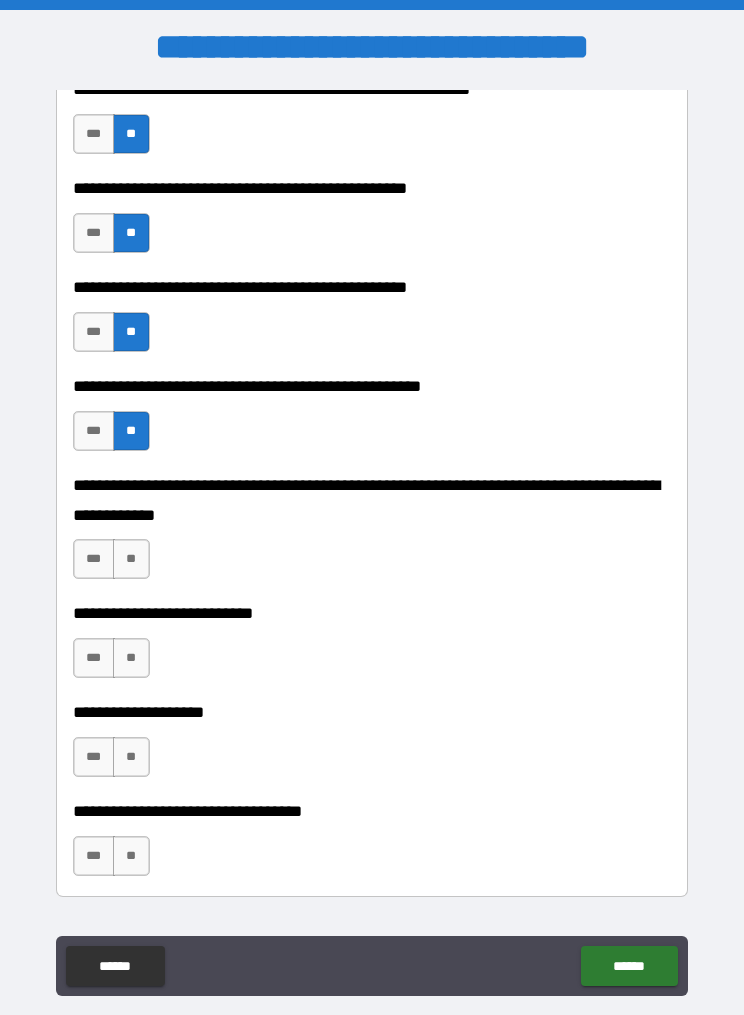 scroll, scrollTop: 1131, scrollLeft: 0, axis: vertical 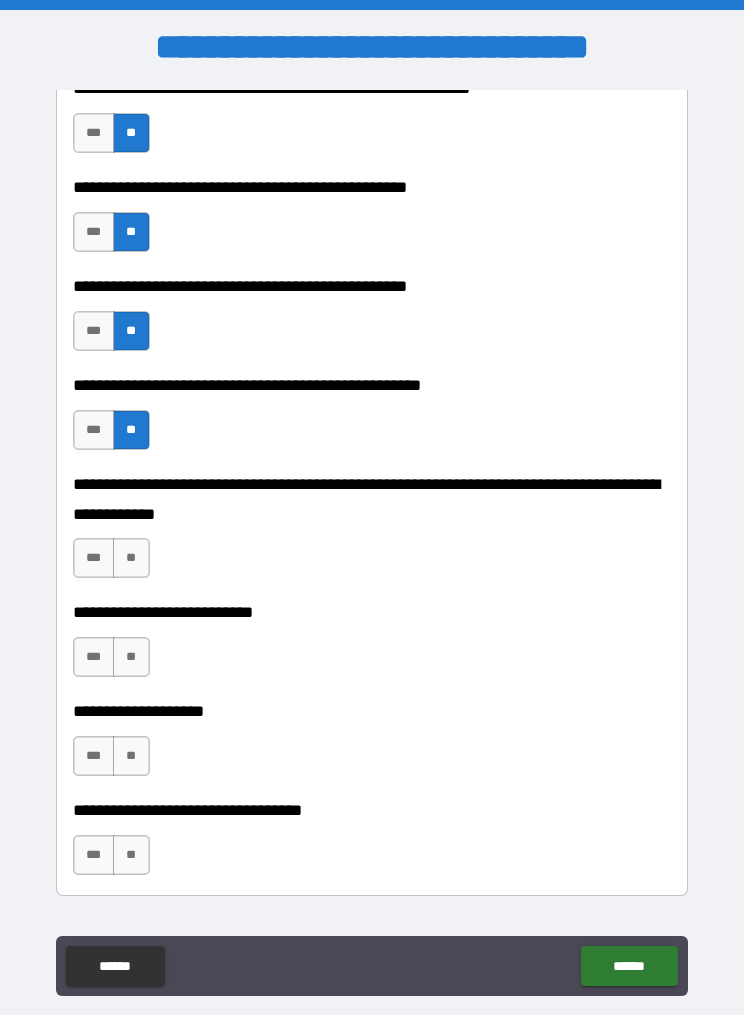 click on "**" at bounding box center (131, 558) 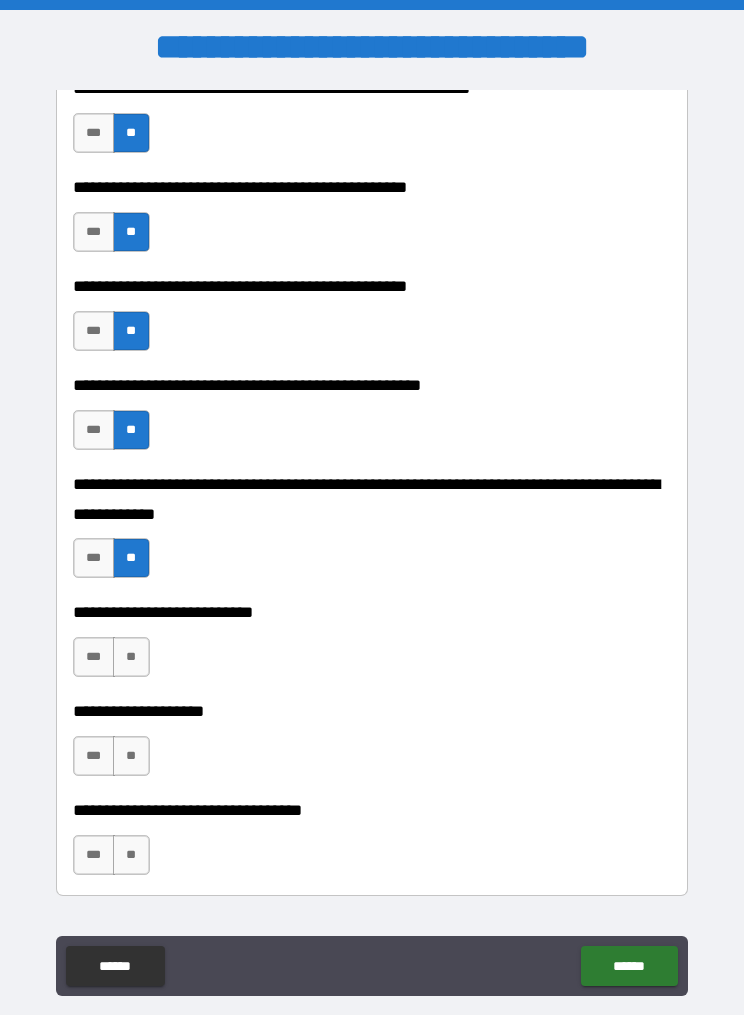 click on "**" at bounding box center [131, 657] 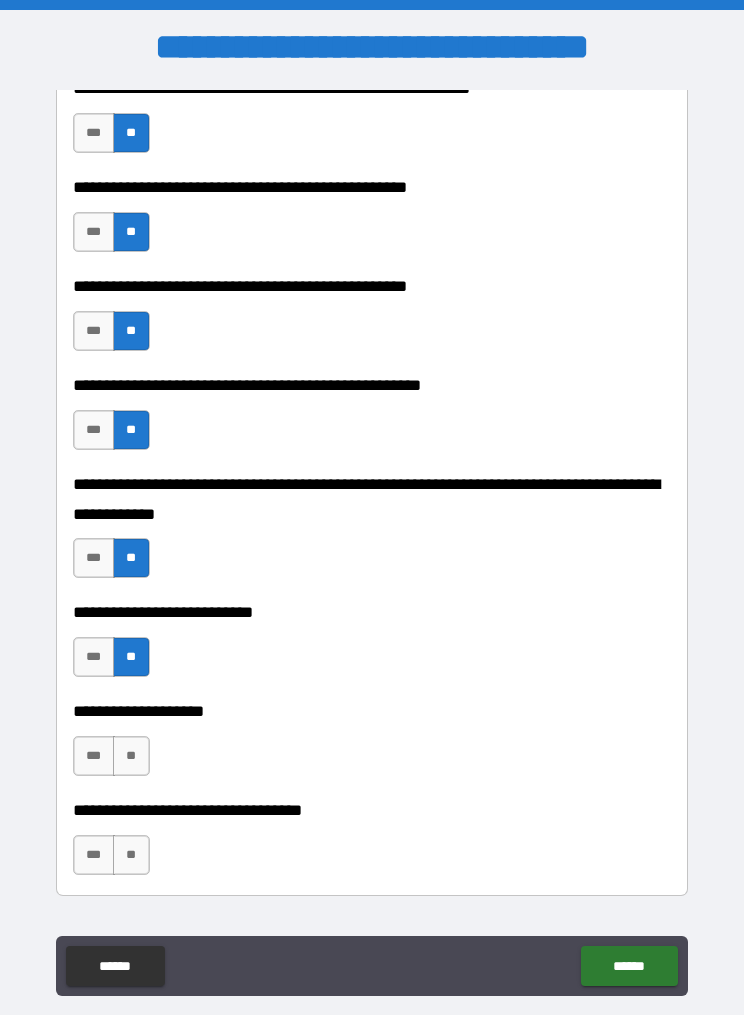 click on "**" at bounding box center [131, 756] 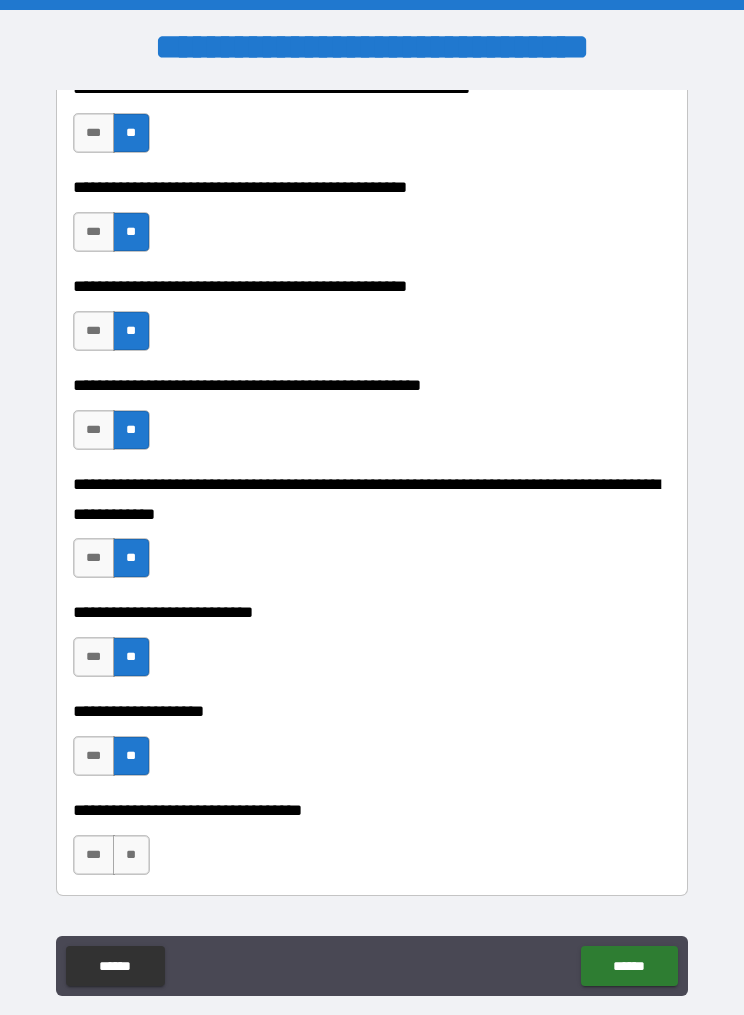 click on "**" at bounding box center [131, 855] 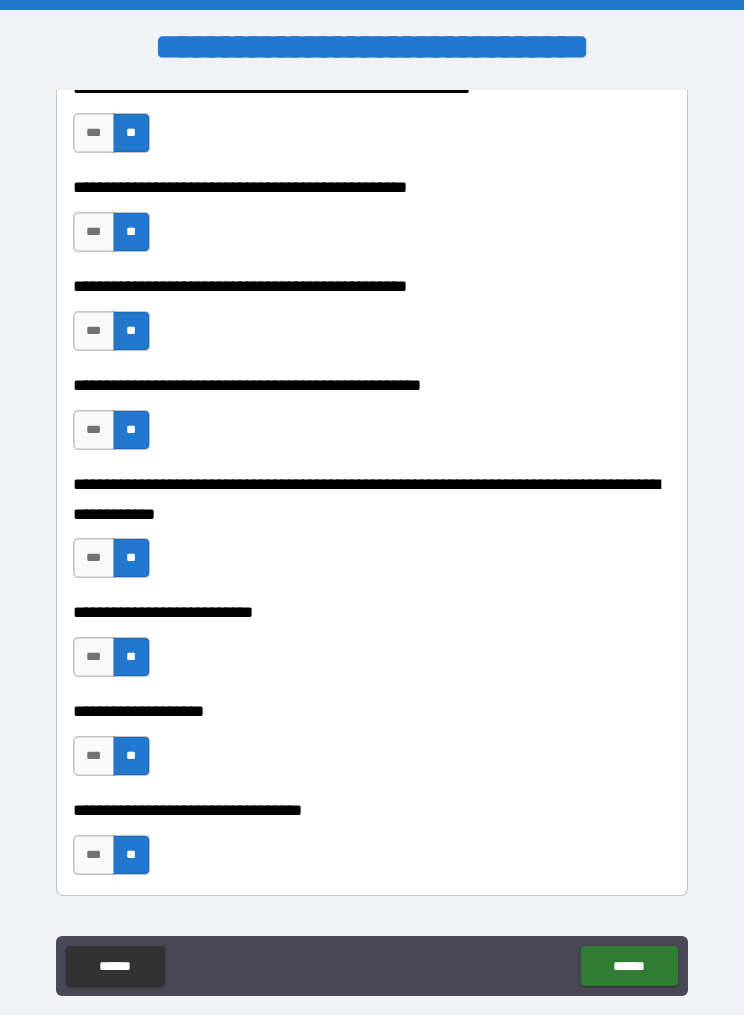 click on "***" at bounding box center [94, 331] 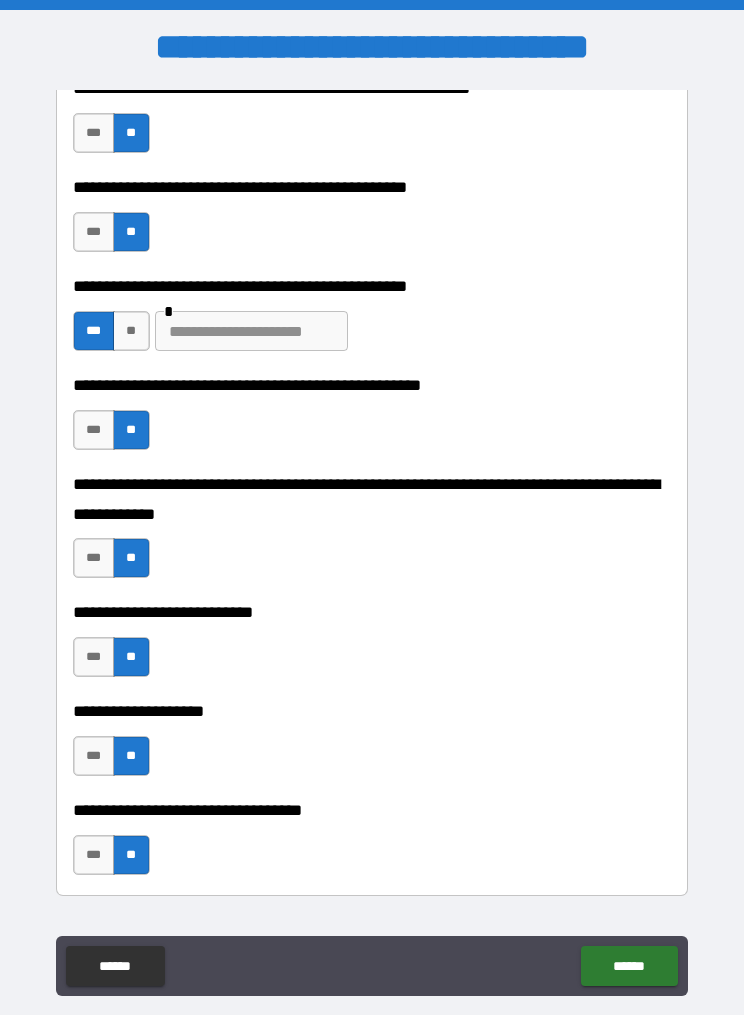 click at bounding box center (251, 331) 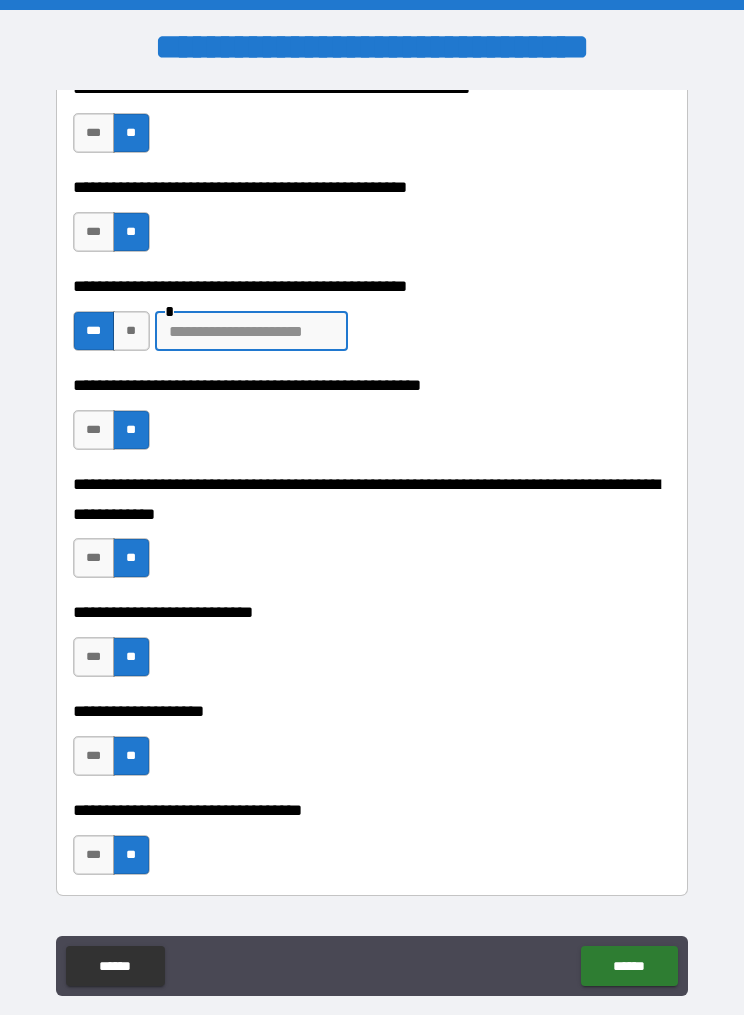click on "**" at bounding box center [131, 331] 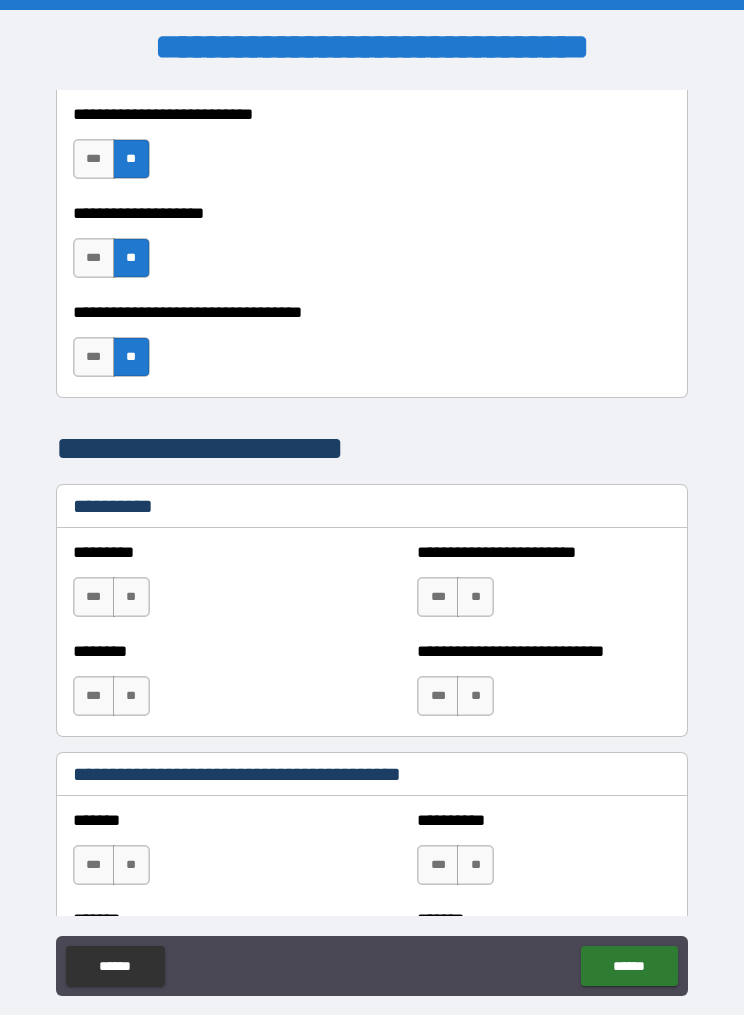 scroll, scrollTop: 1631, scrollLeft: 0, axis: vertical 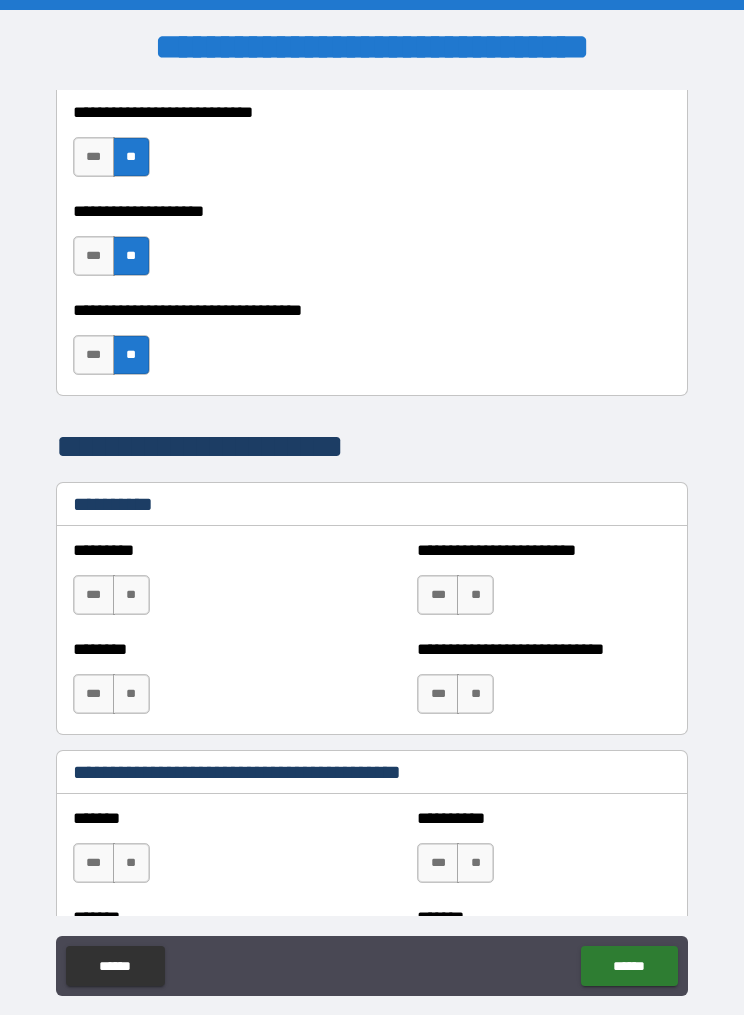 click on "**" at bounding box center [131, 595] 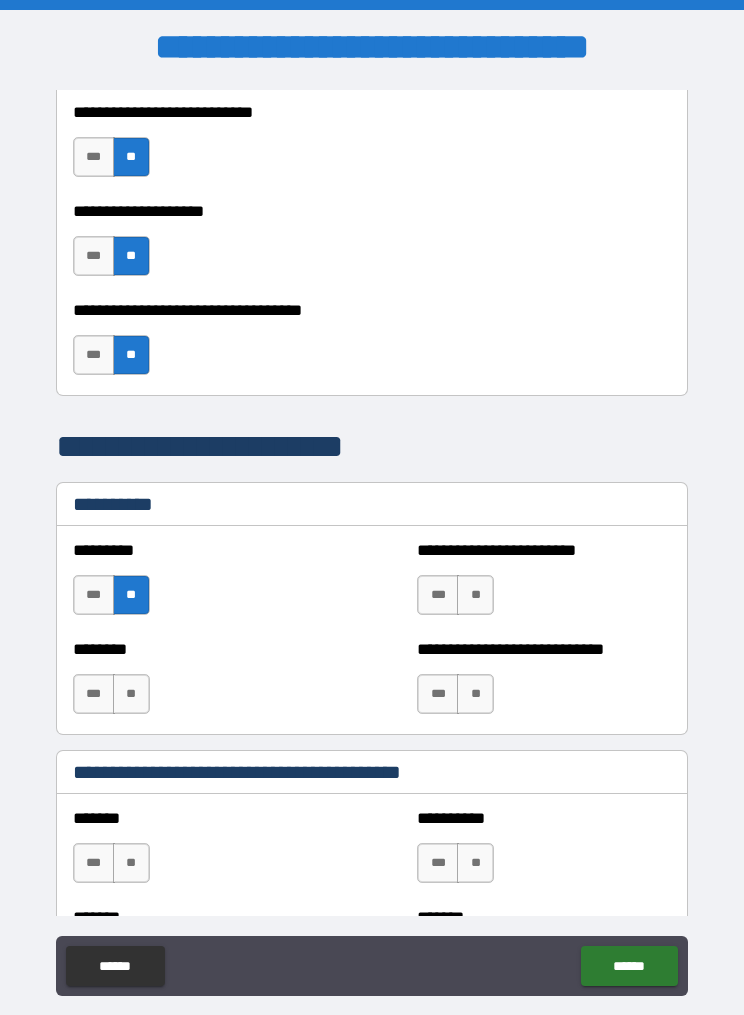 click on "**" at bounding box center (131, 694) 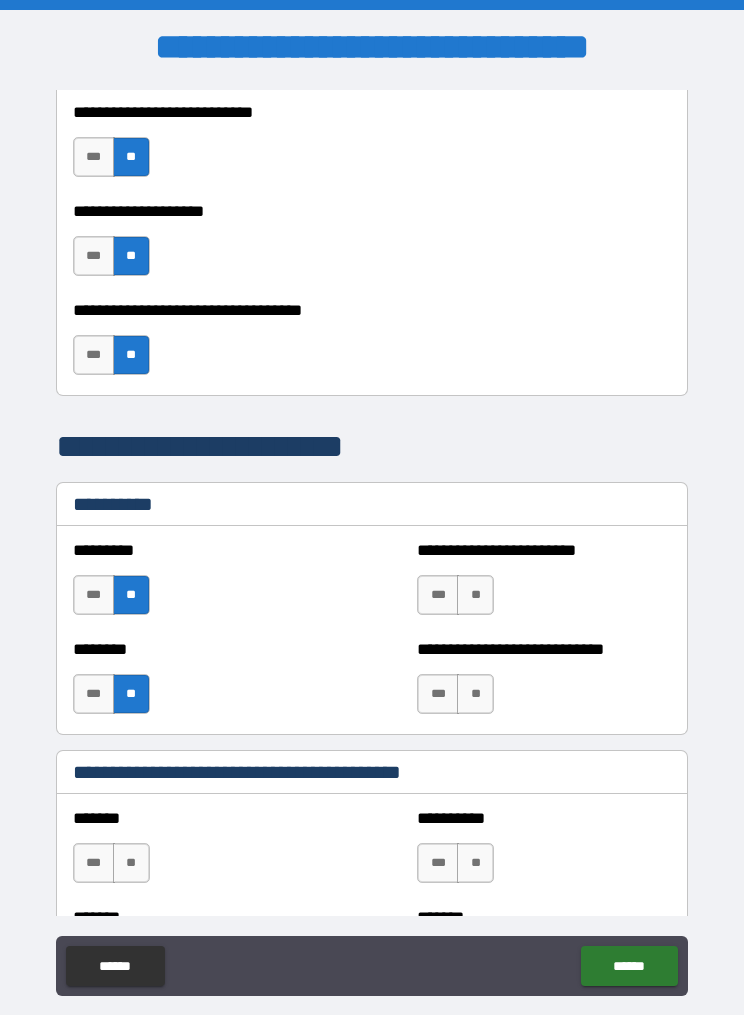 click on "**" at bounding box center (475, 595) 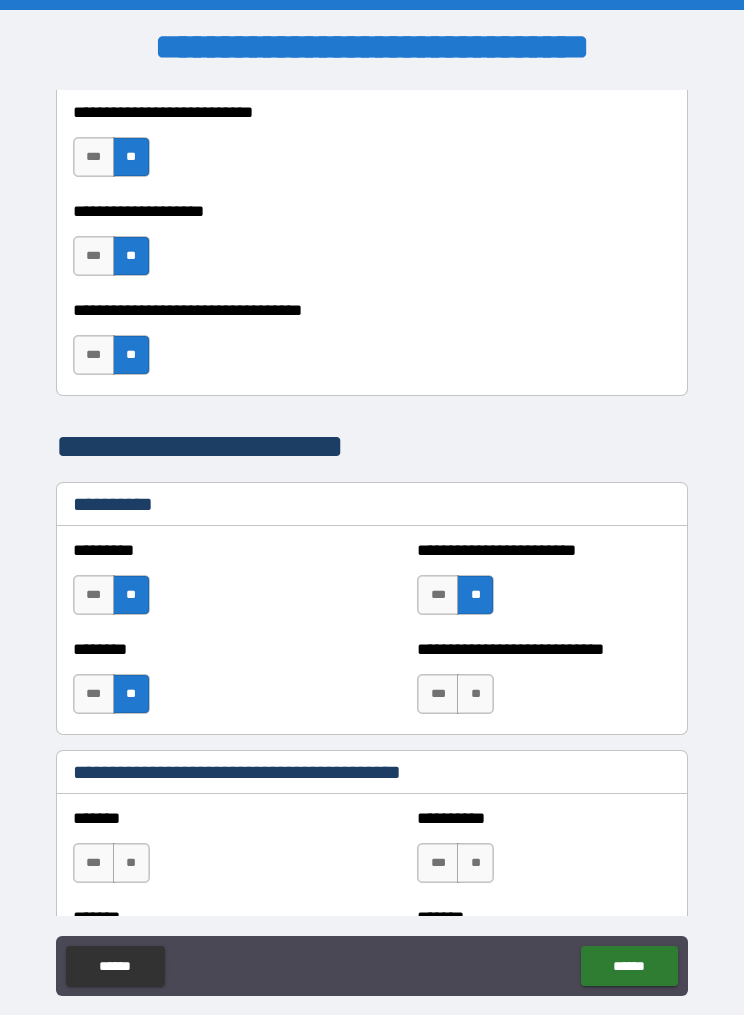 click on "**" at bounding box center (475, 694) 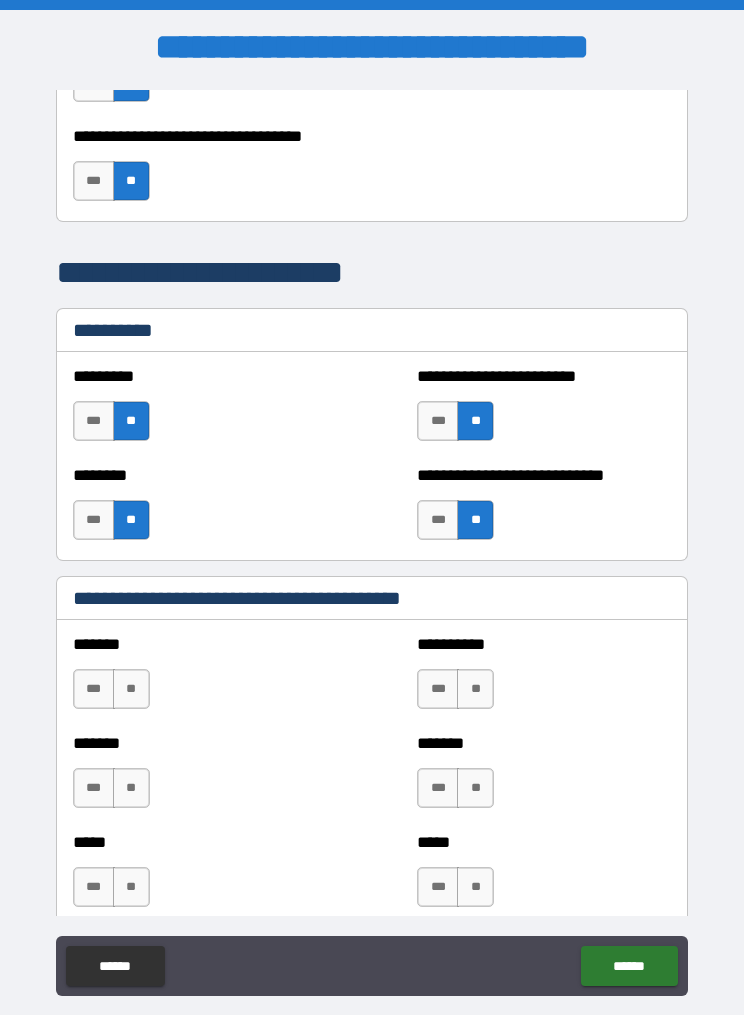 scroll, scrollTop: 1833, scrollLeft: 0, axis: vertical 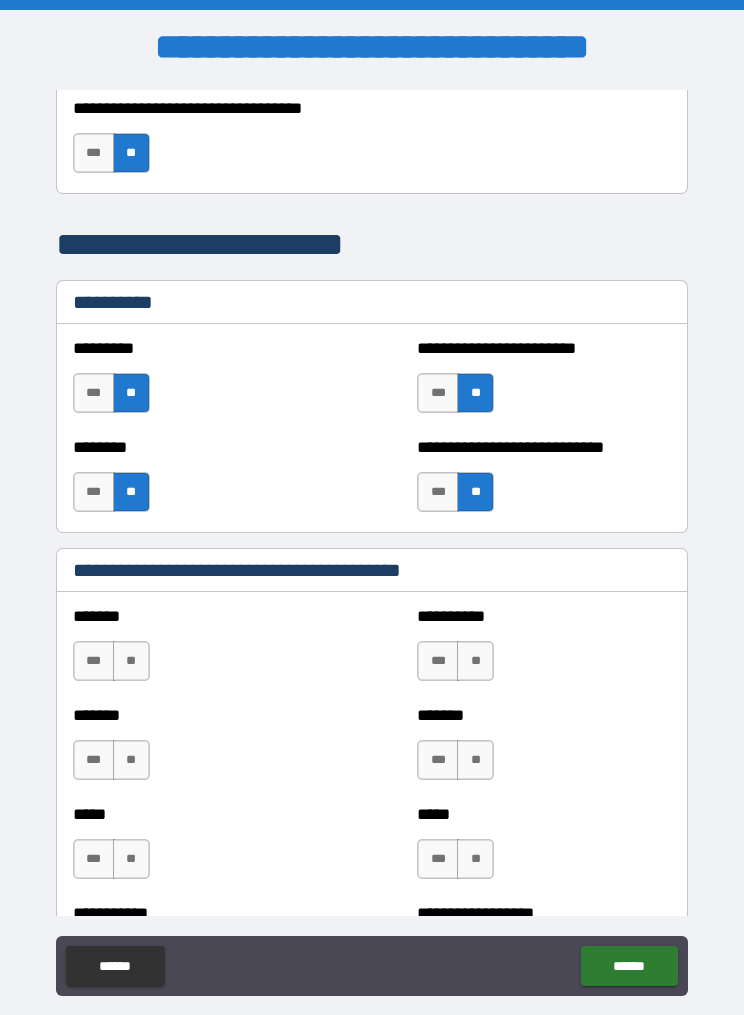 click on "**" at bounding box center (131, 661) 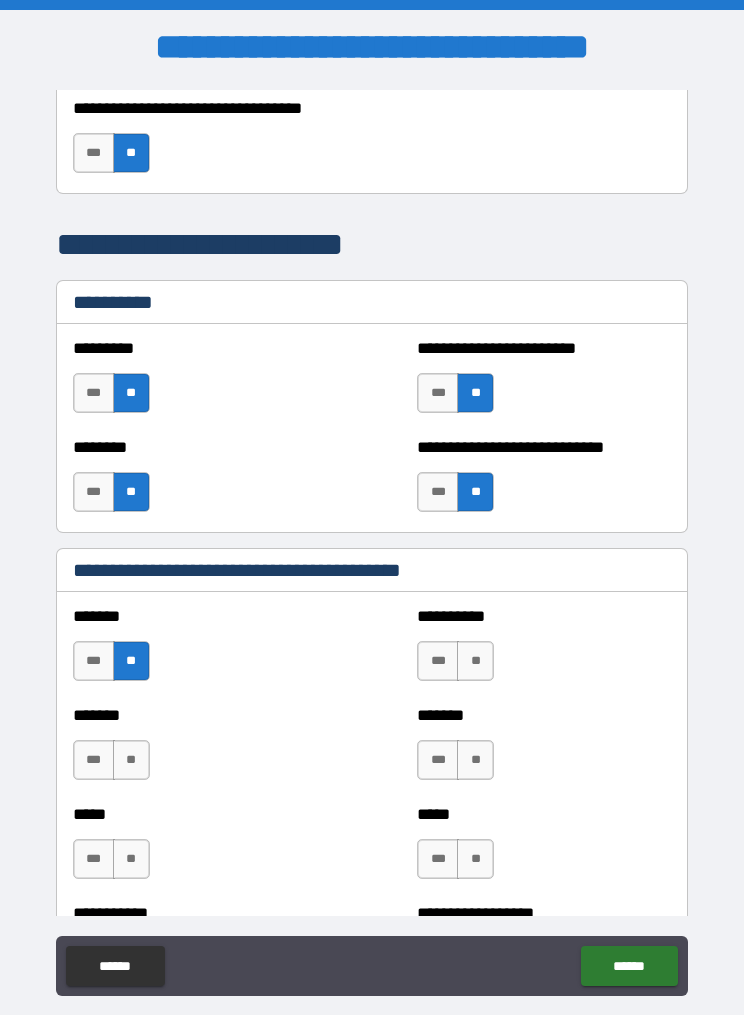 click on "**" at bounding box center [475, 661] 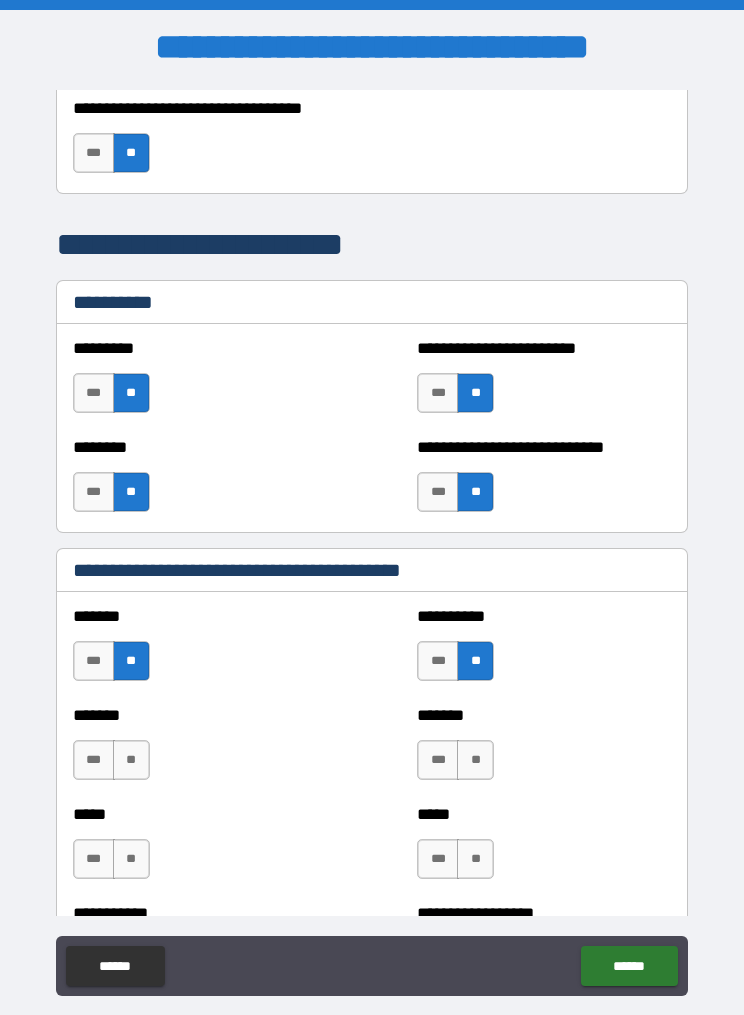 click on "**" at bounding box center [475, 760] 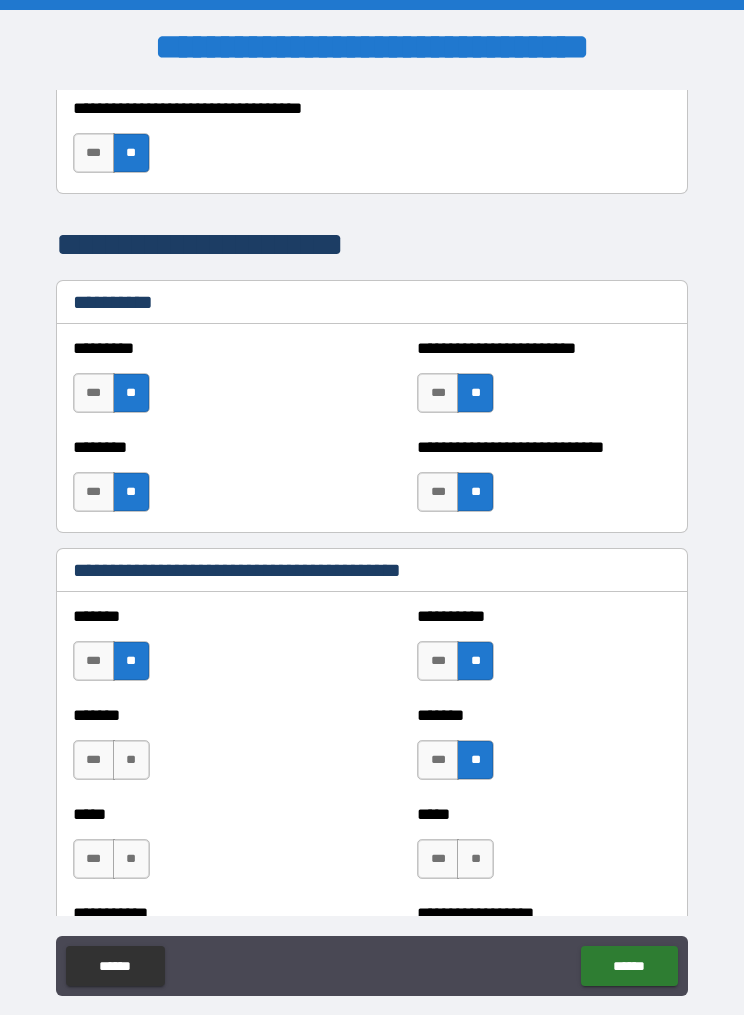 click on "**" at bounding box center (131, 760) 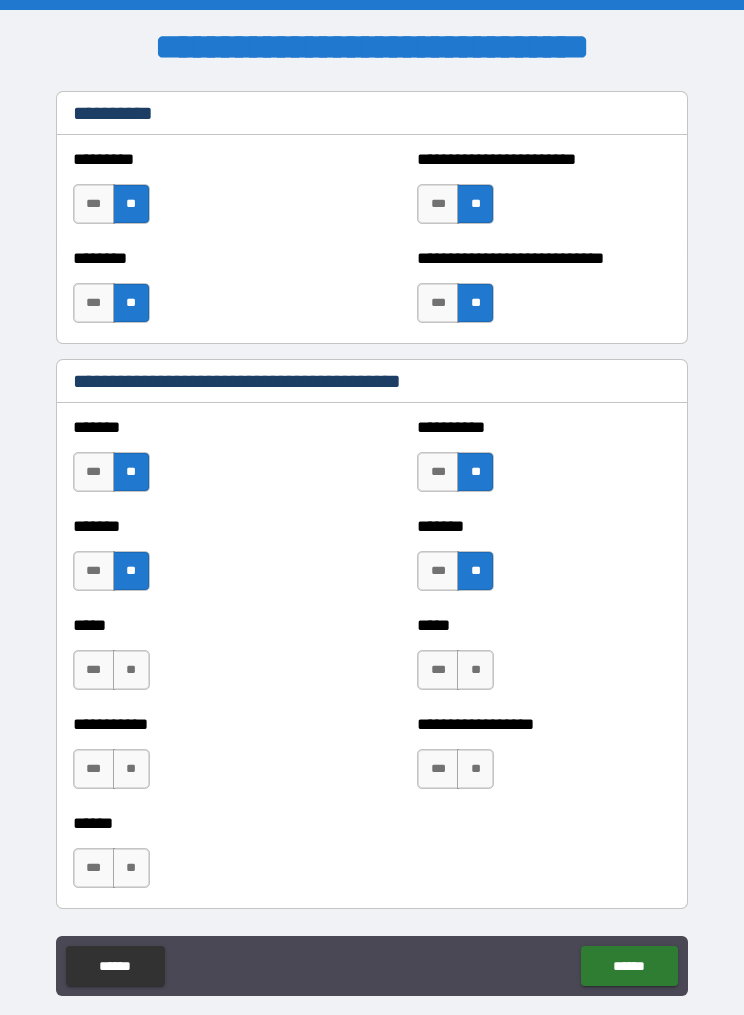 scroll, scrollTop: 2019, scrollLeft: 0, axis: vertical 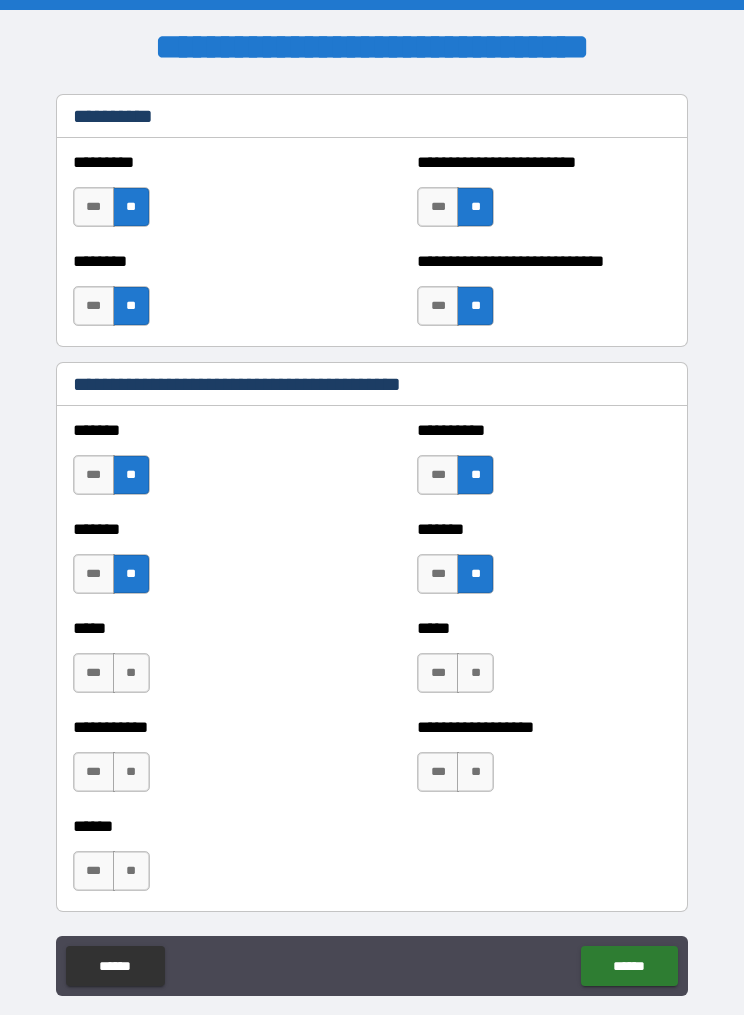 click on "**" at bounding box center (131, 673) 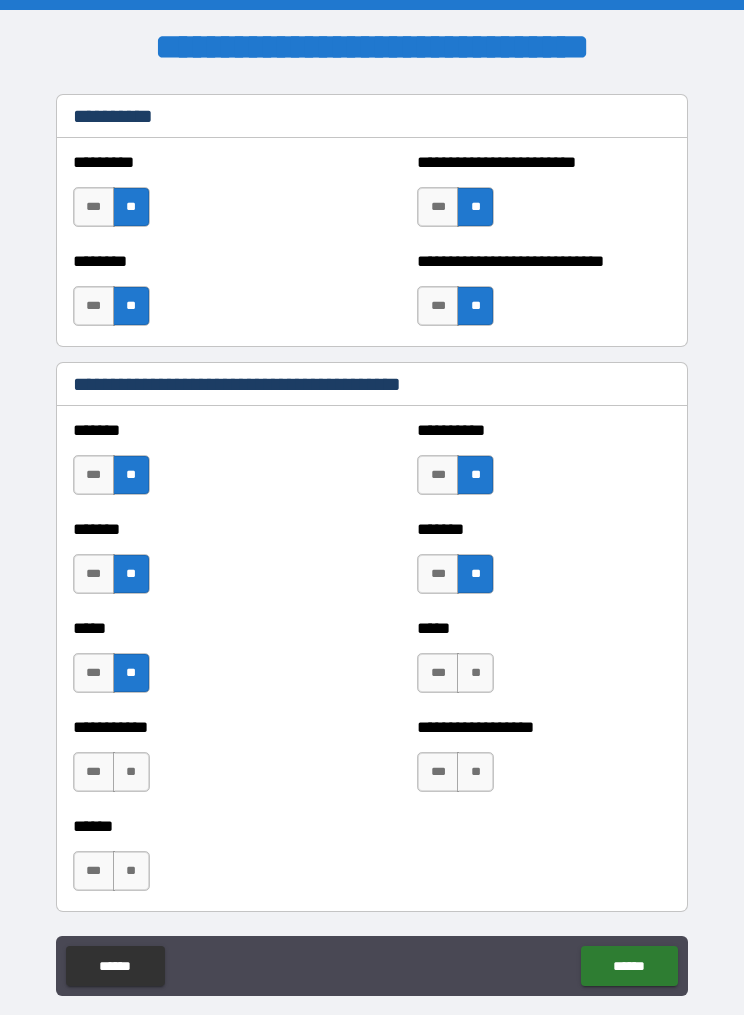 click on "**" at bounding box center (475, 673) 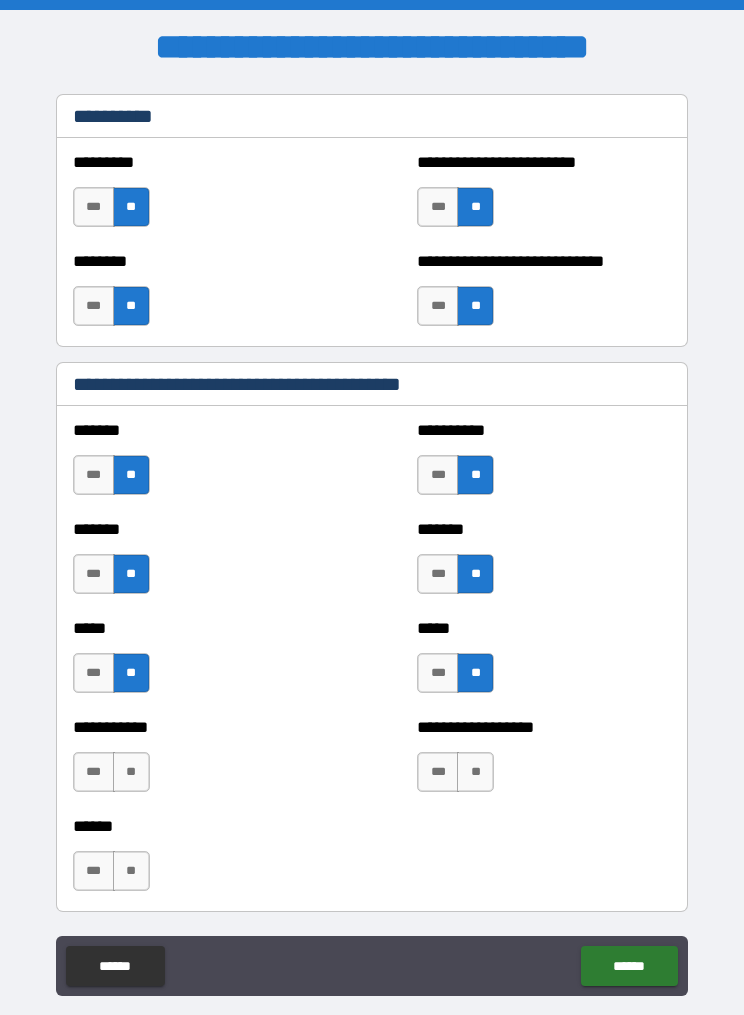 click on "**" at bounding box center (475, 772) 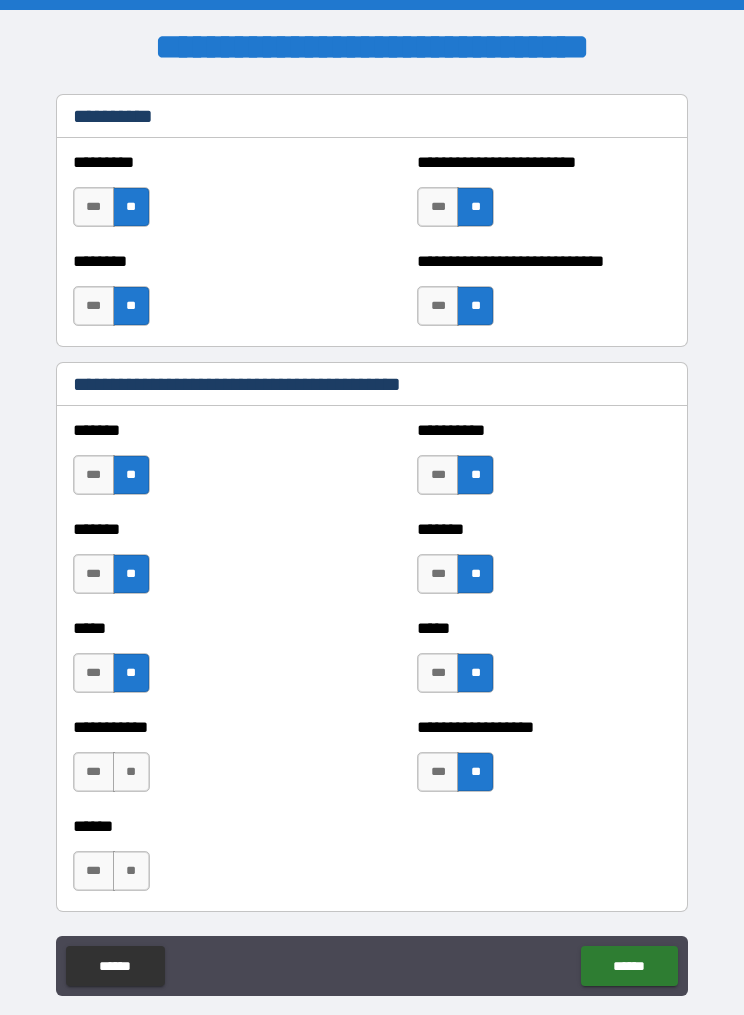 click on "**" at bounding box center (131, 772) 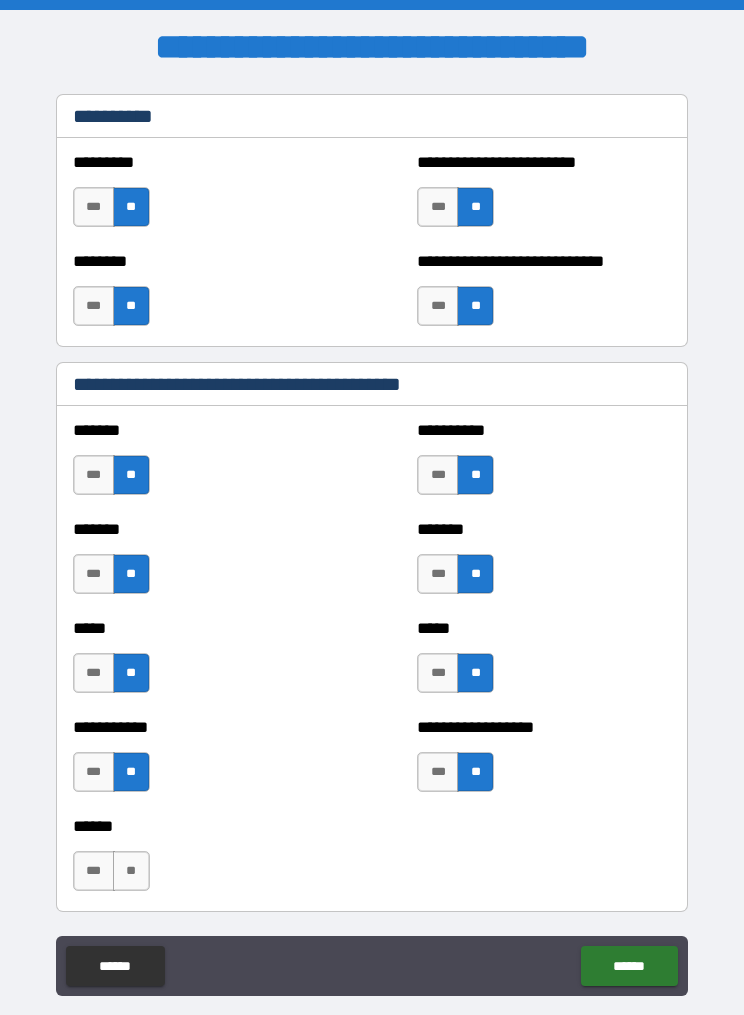 click on "**" at bounding box center (131, 871) 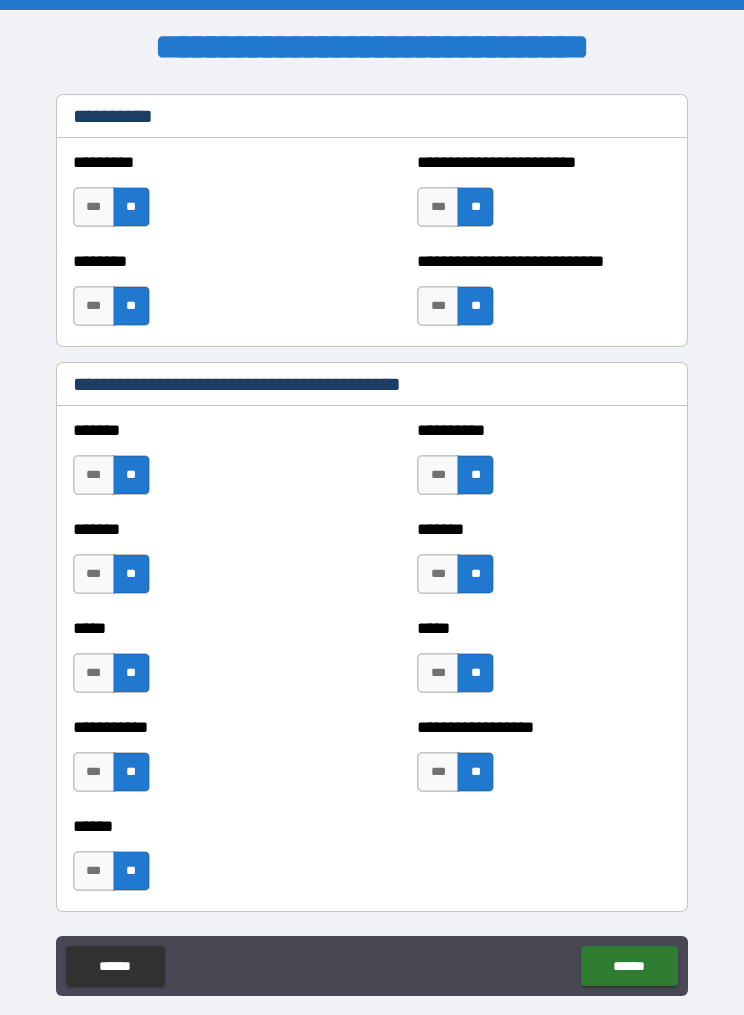 click on "******" at bounding box center [629, 966] 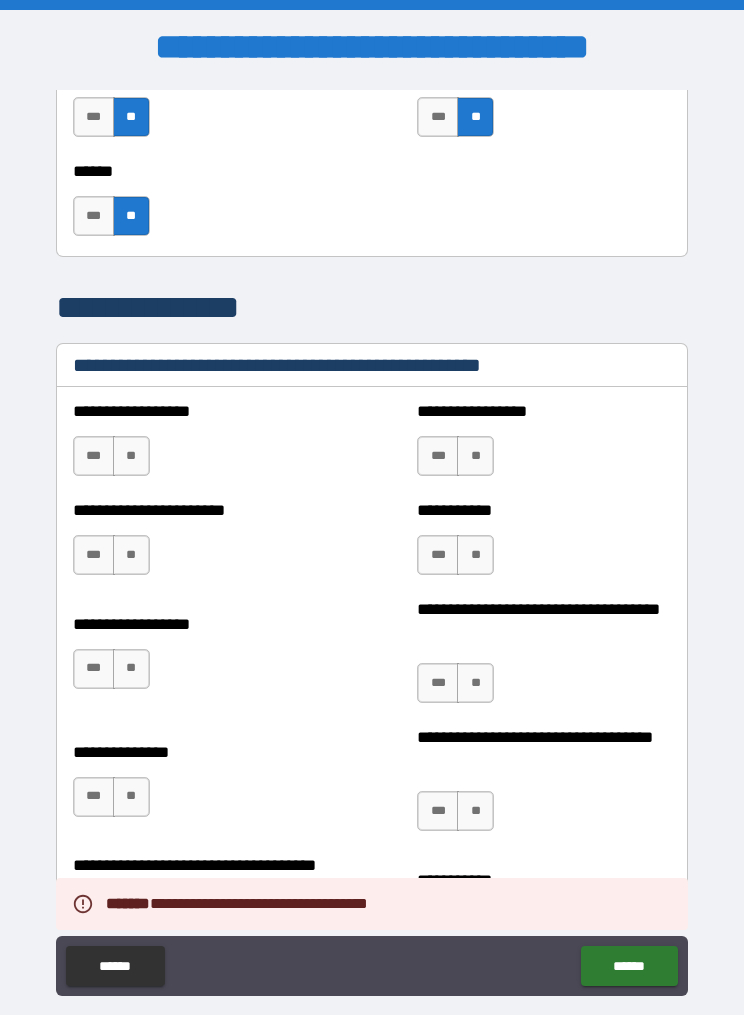 scroll, scrollTop: 2678, scrollLeft: 0, axis: vertical 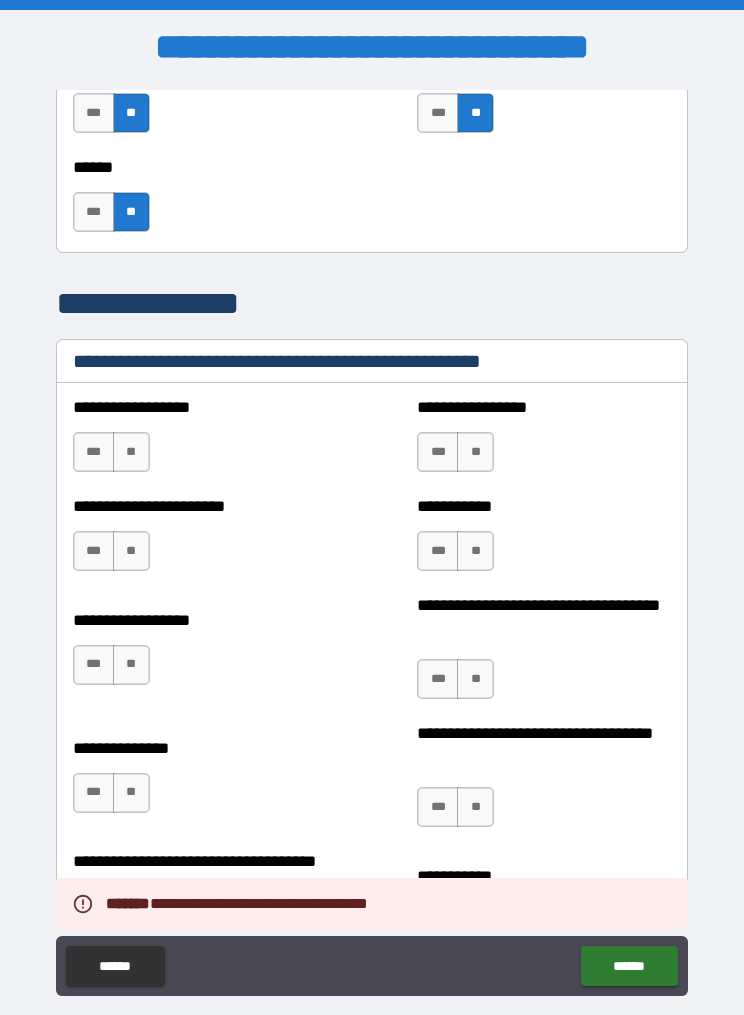 click on "**" at bounding box center [131, 452] 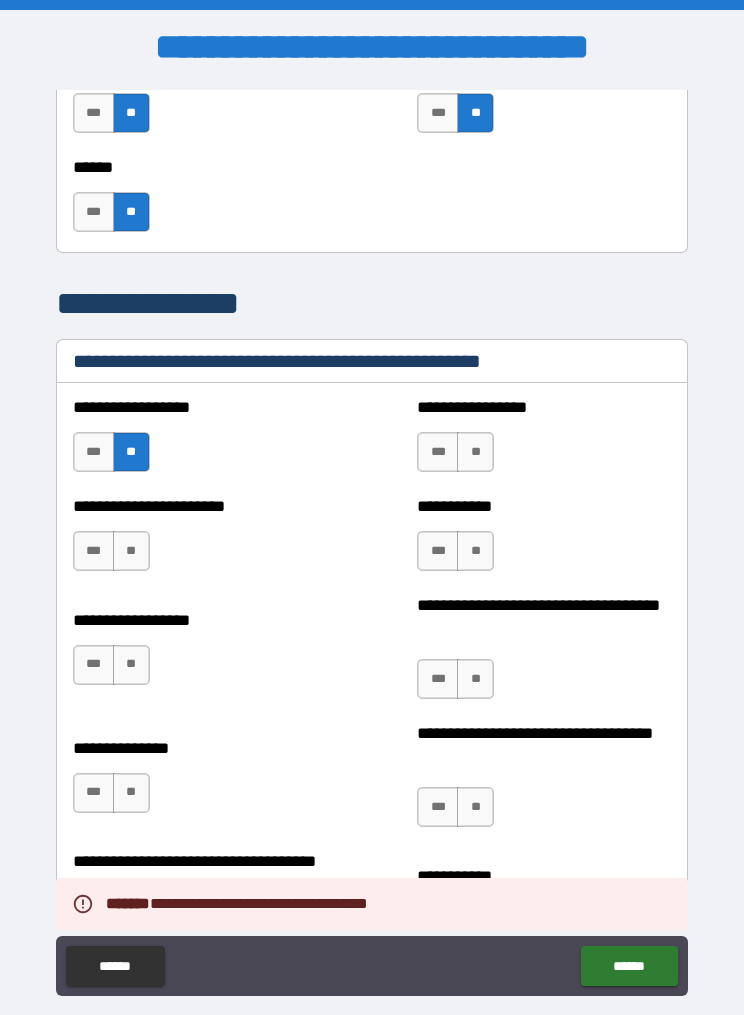 click on "**" at bounding box center (131, 551) 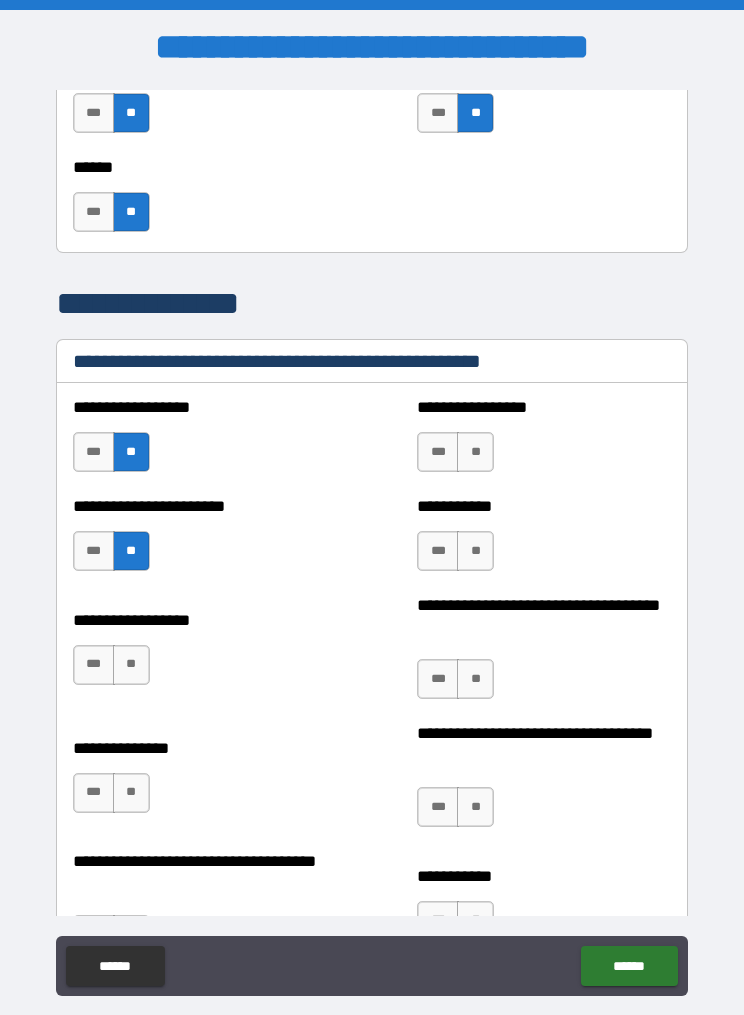 click on "**" at bounding box center (475, 452) 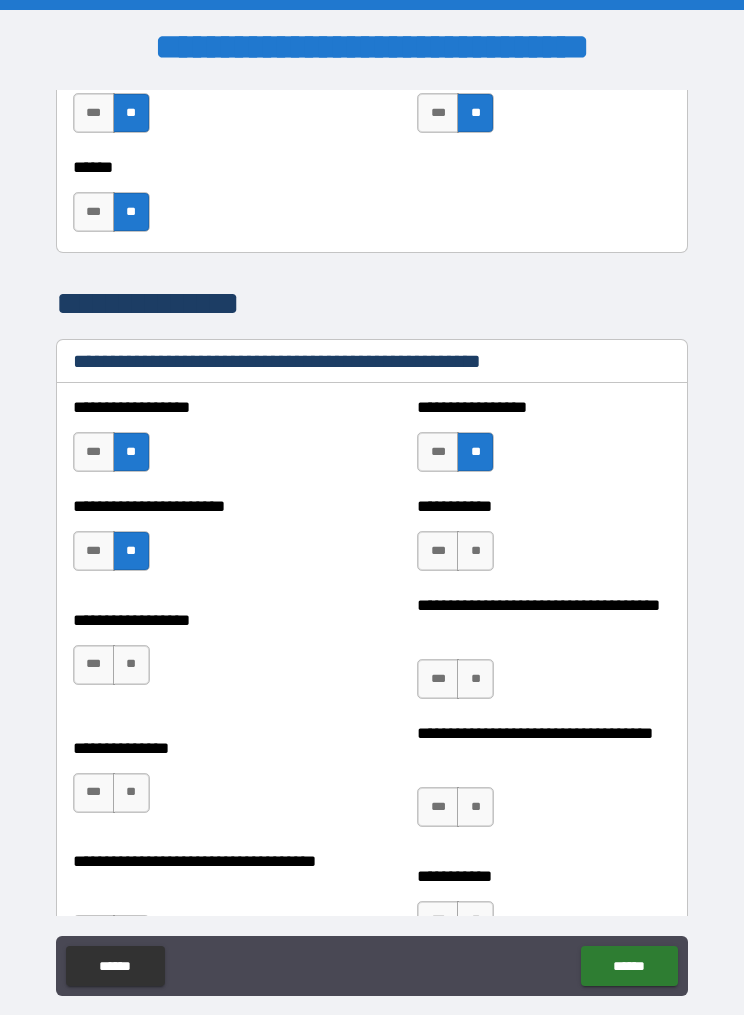 click on "**" at bounding box center (475, 551) 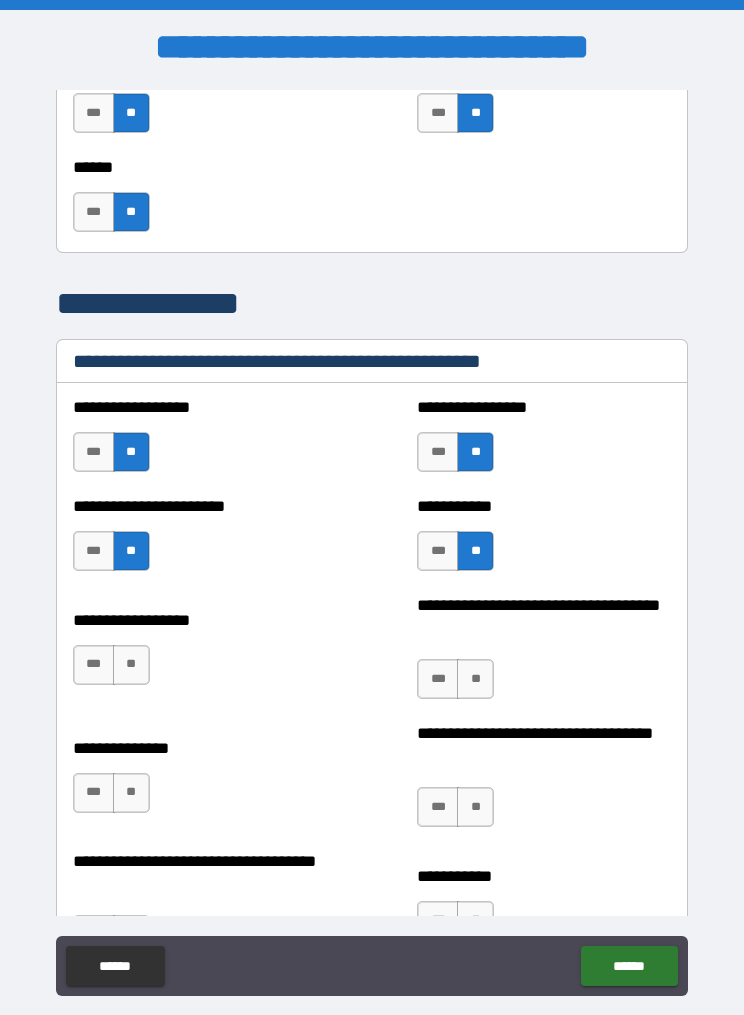 click on "**" at bounding box center [475, 679] 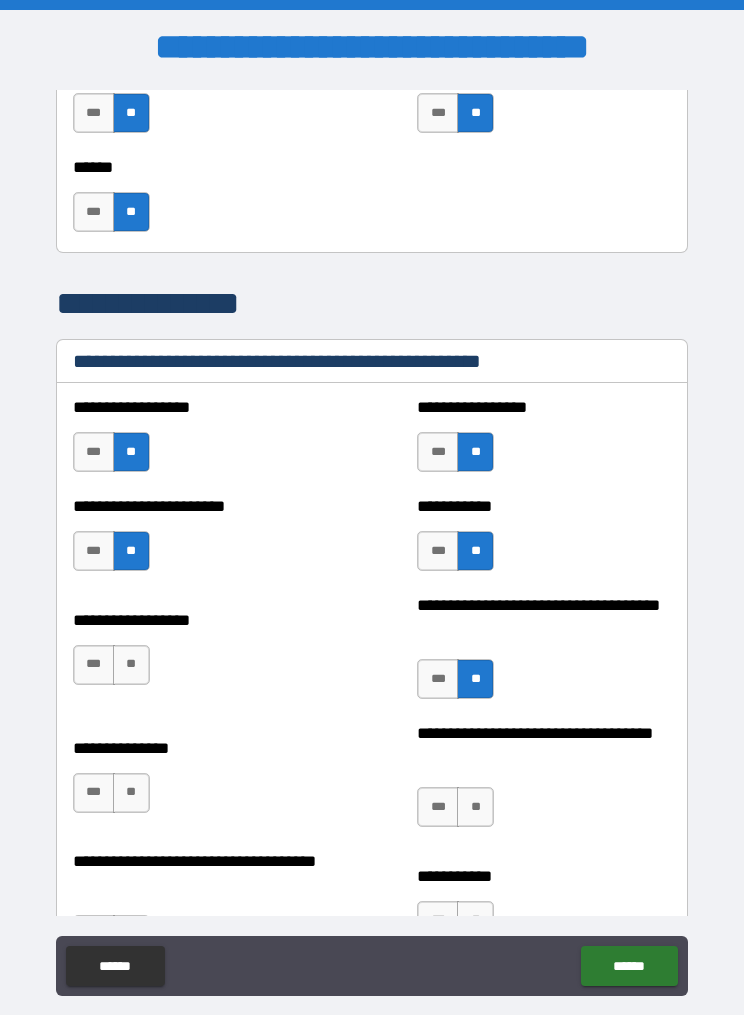 click on "**" at bounding box center [131, 665] 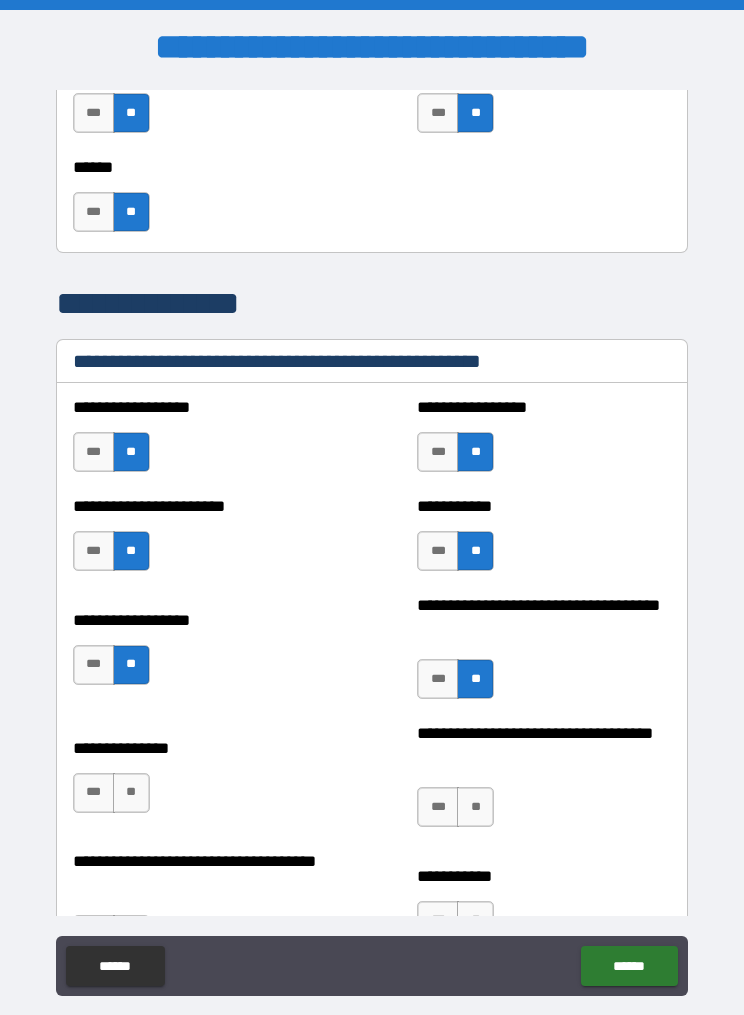 click on "**" at bounding box center [131, 793] 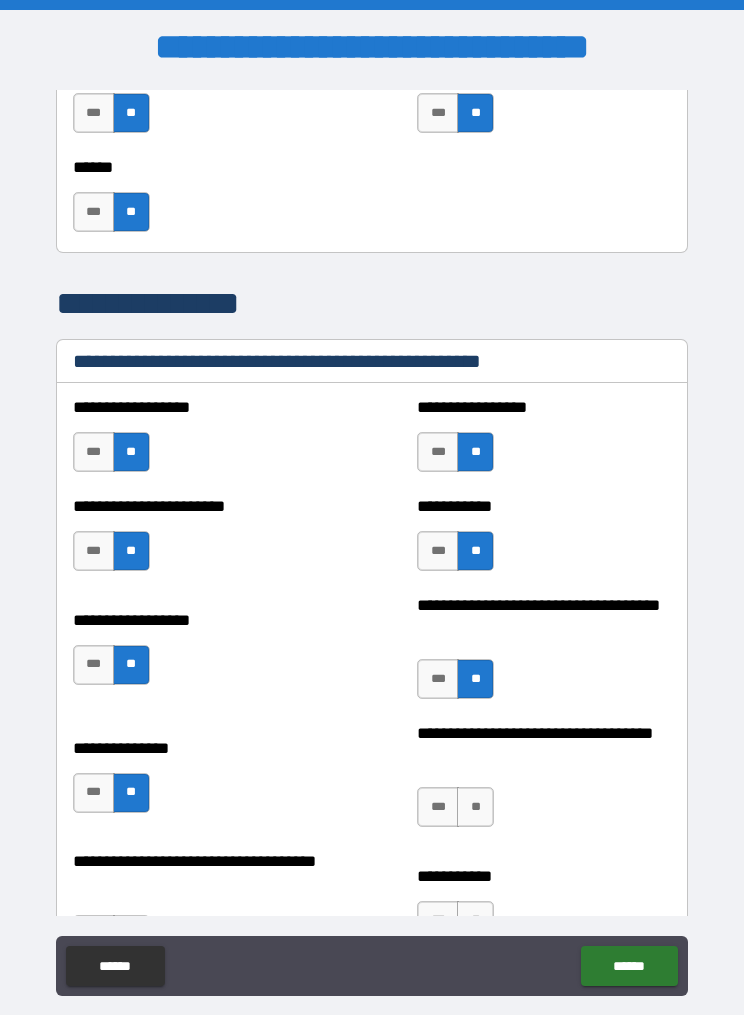 click on "**" at bounding box center (475, 807) 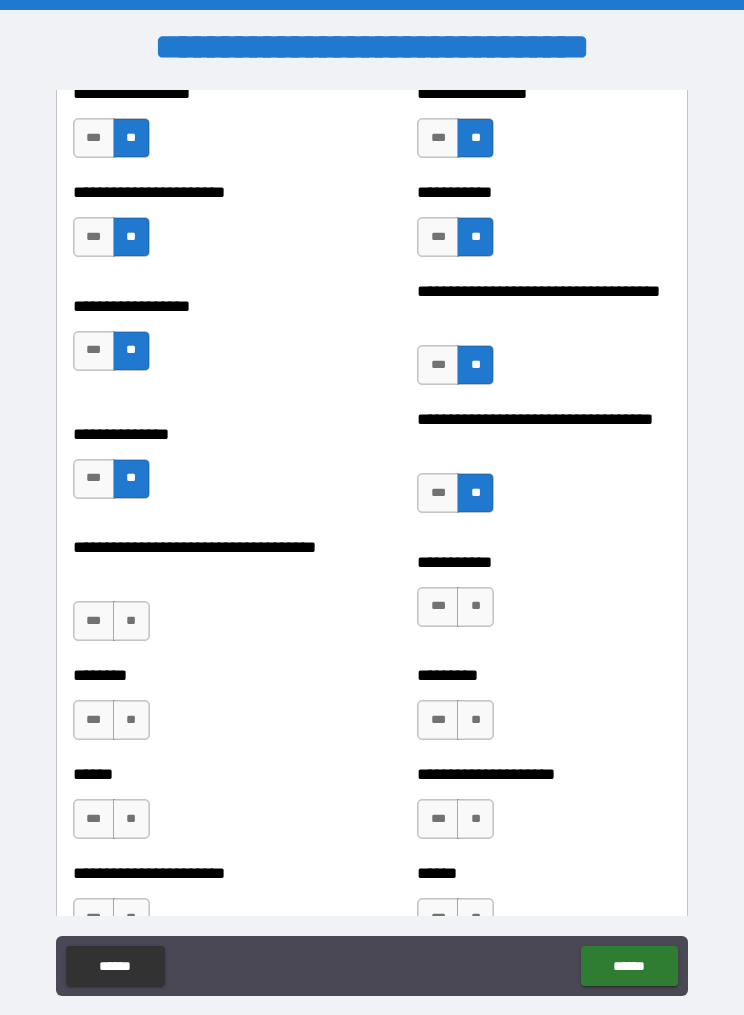 scroll, scrollTop: 3000, scrollLeft: 0, axis: vertical 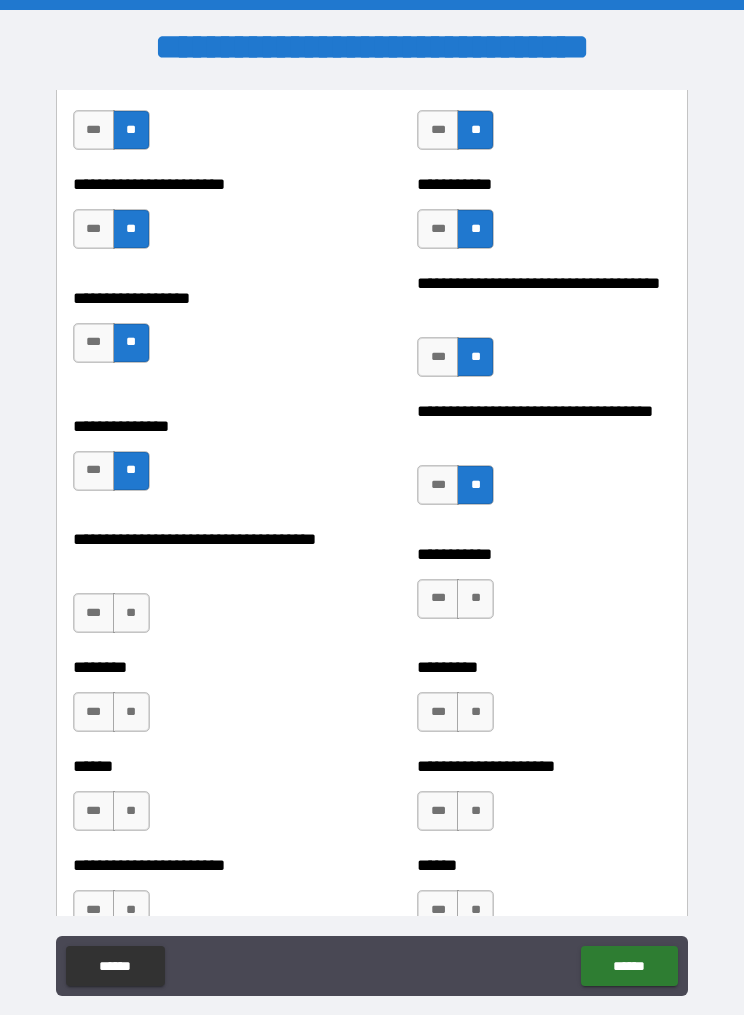 click on "**" at bounding box center (131, 613) 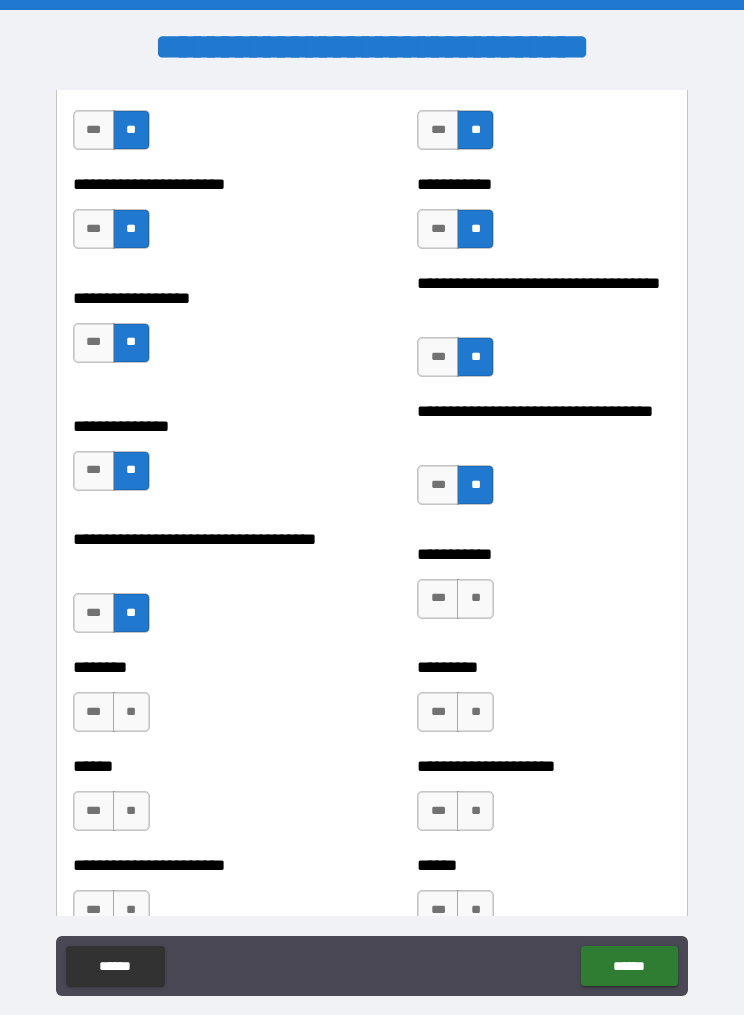 click on "**" at bounding box center [475, 599] 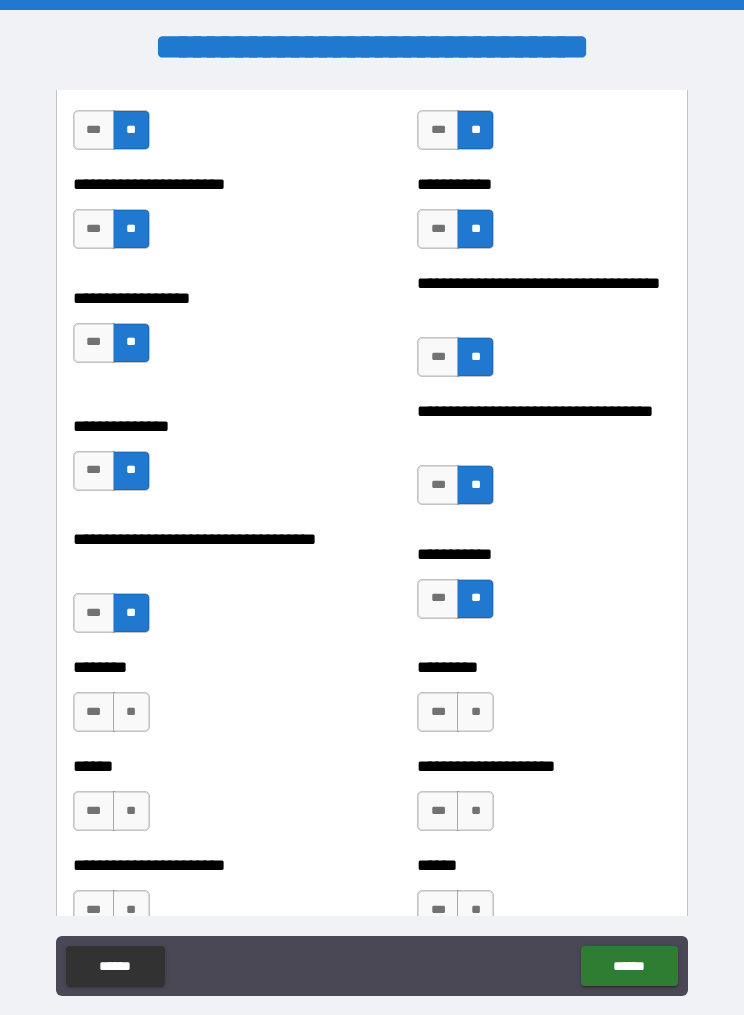 click on "**" at bounding box center (475, 712) 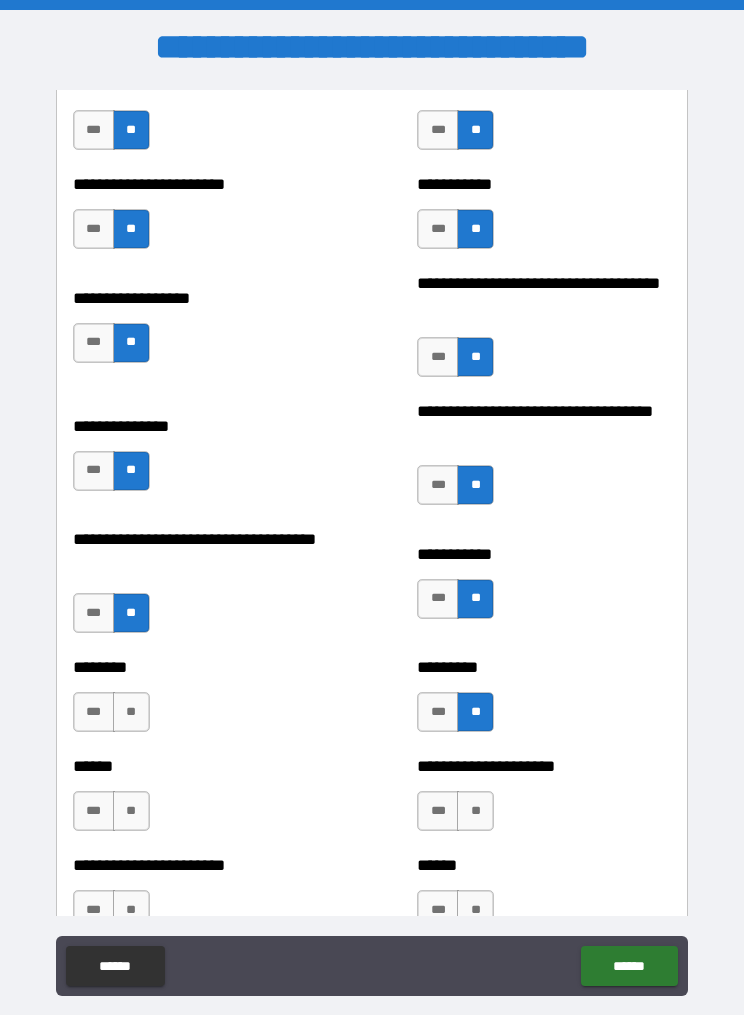 click on "**" at bounding box center (131, 712) 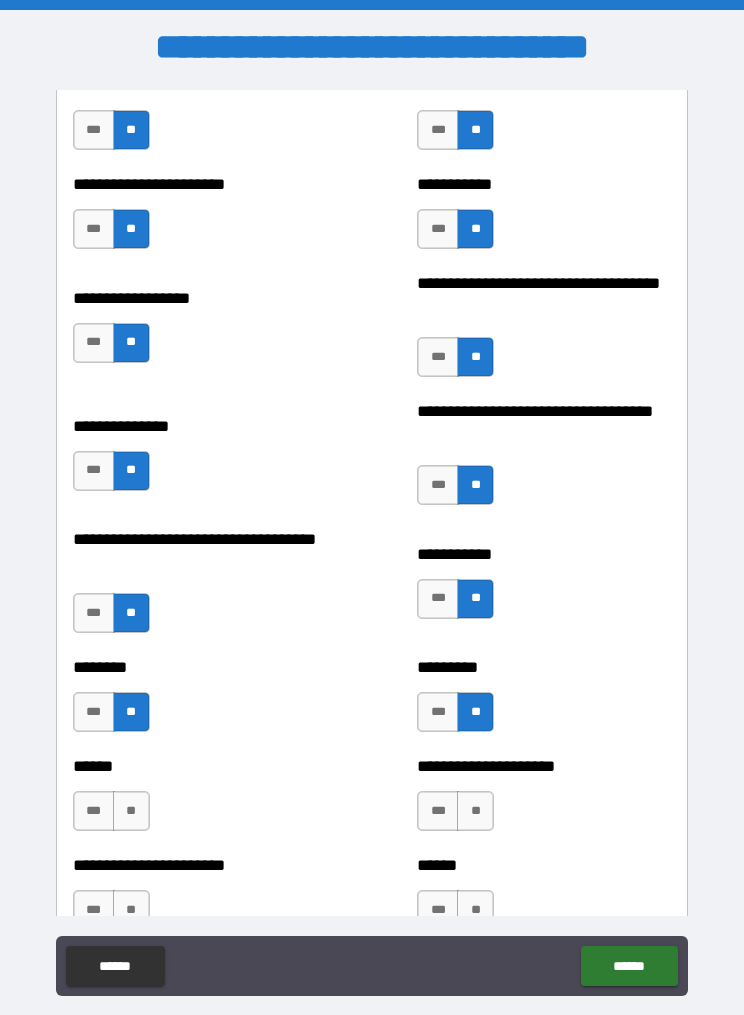 click on "**" at bounding box center [131, 811] 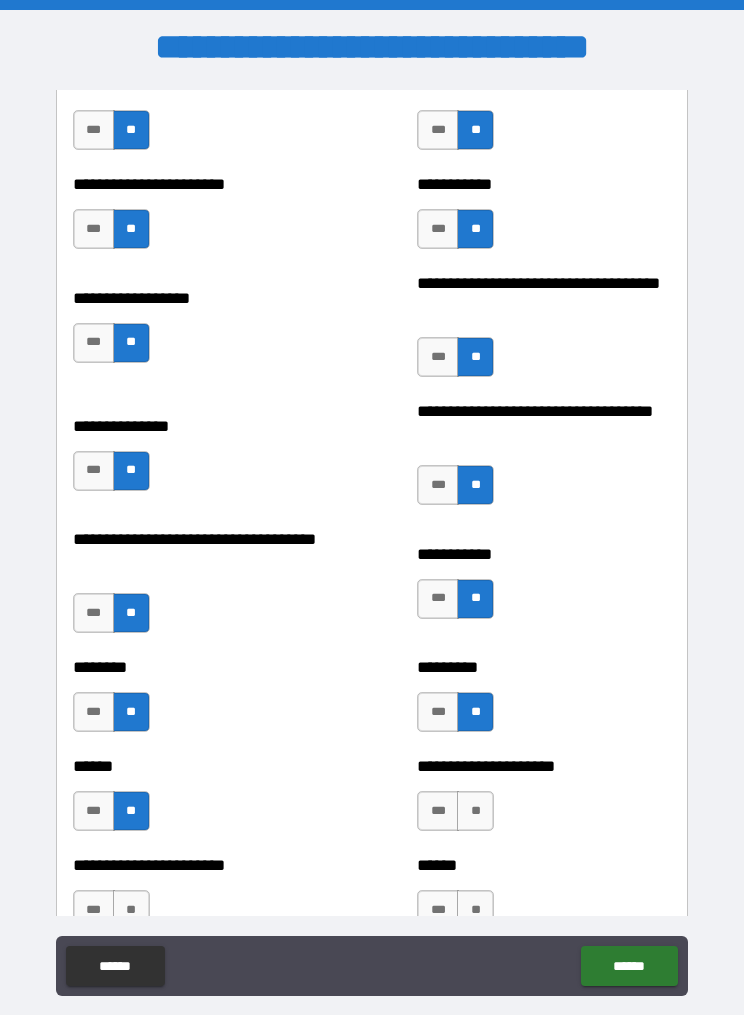 click on "**" at bounding box center (475, 811) 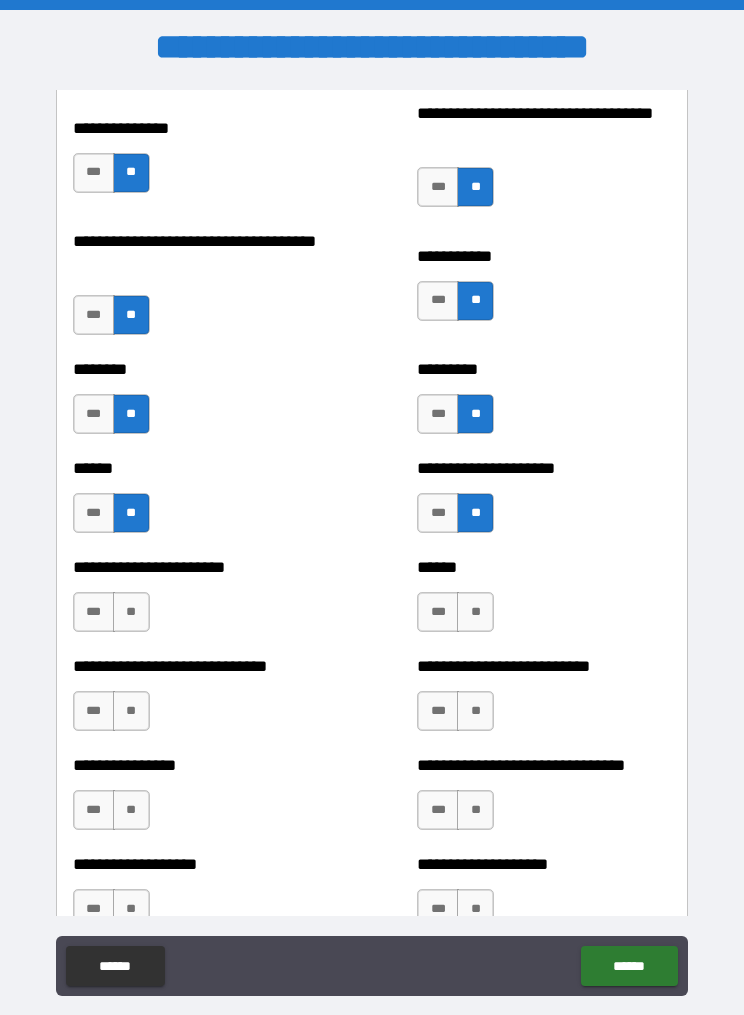 scroll, scrollTop: 3293, scrollLeft: 0, axis: vertical 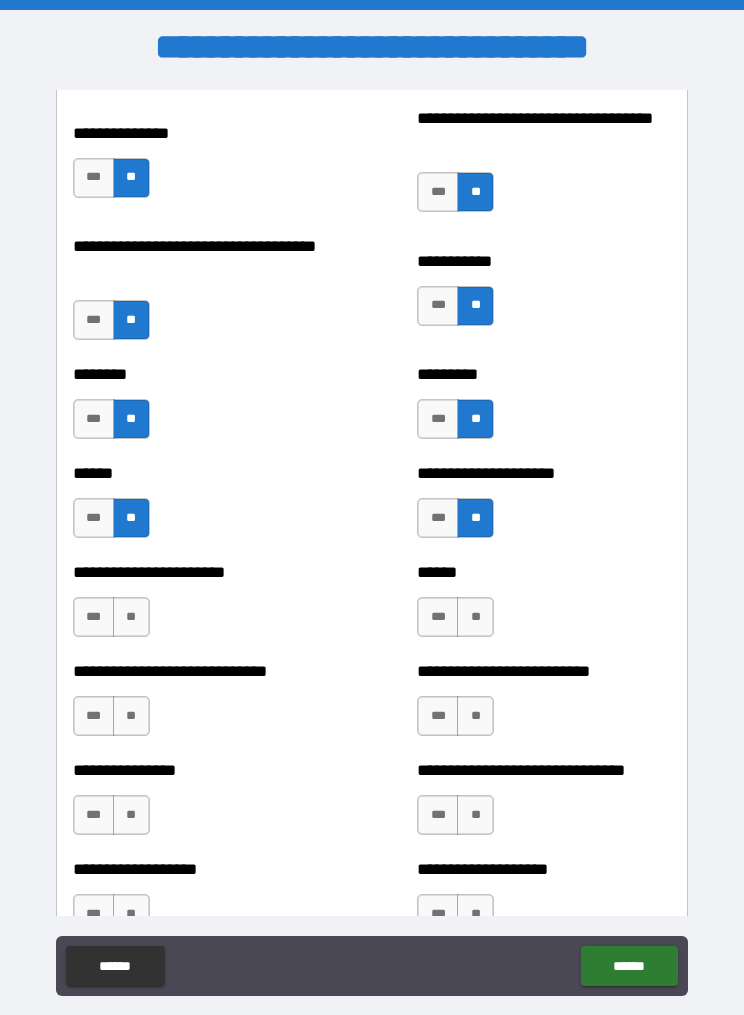 click on "**" at bounding box center (475, 617) 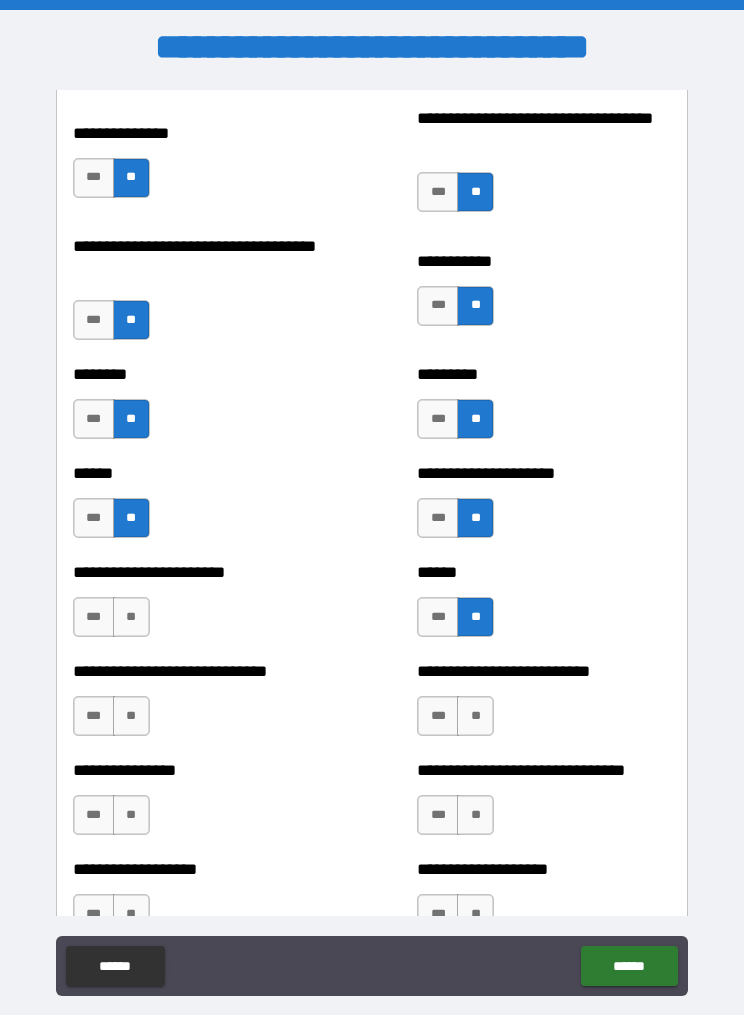 click on "**" at bounding box center (131, 617) 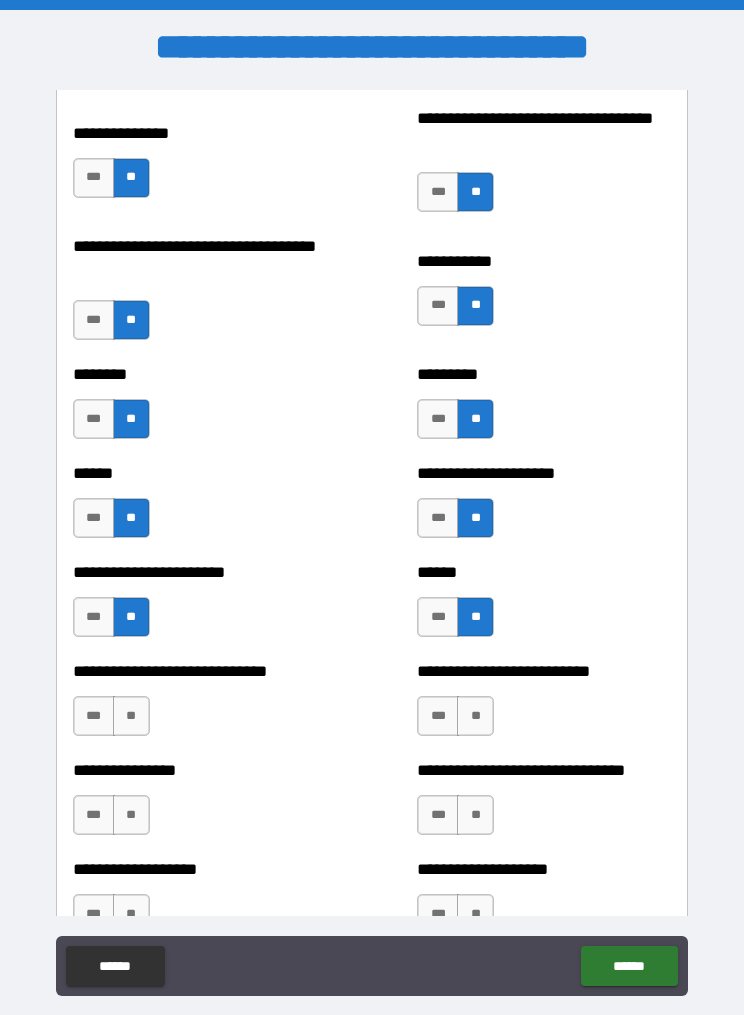 click on "**" at bounding box center (131, 716) 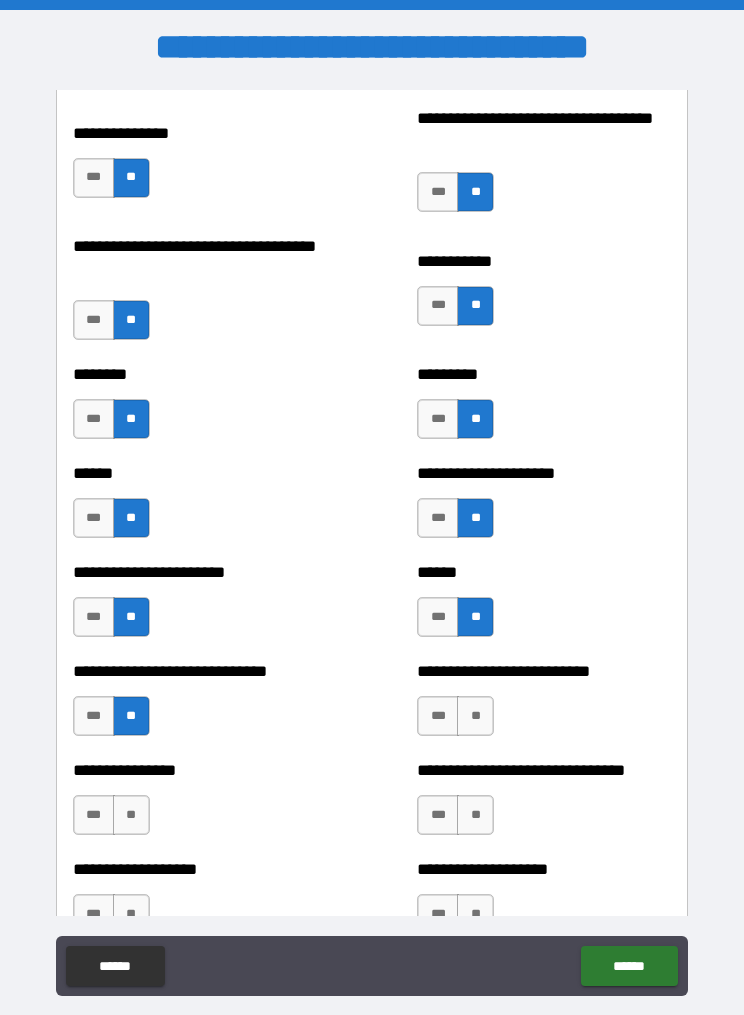 click on "**" at bounding box center [475, 716] 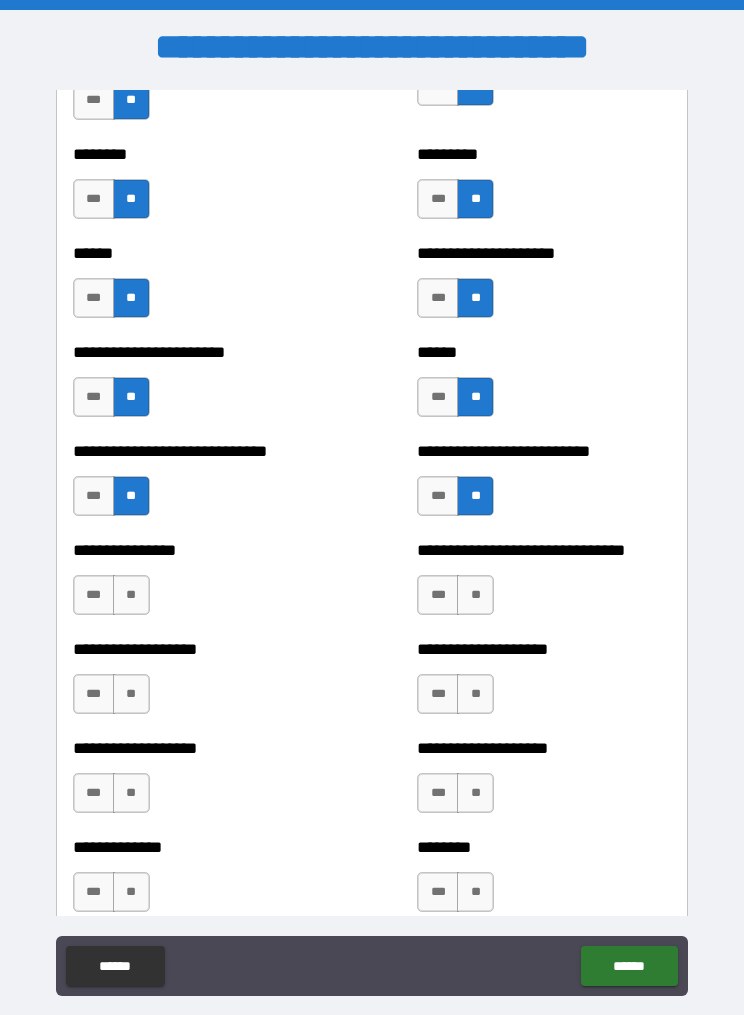 scroll, scrollTop: 3509, scrollLeft: 0, axis: vertical 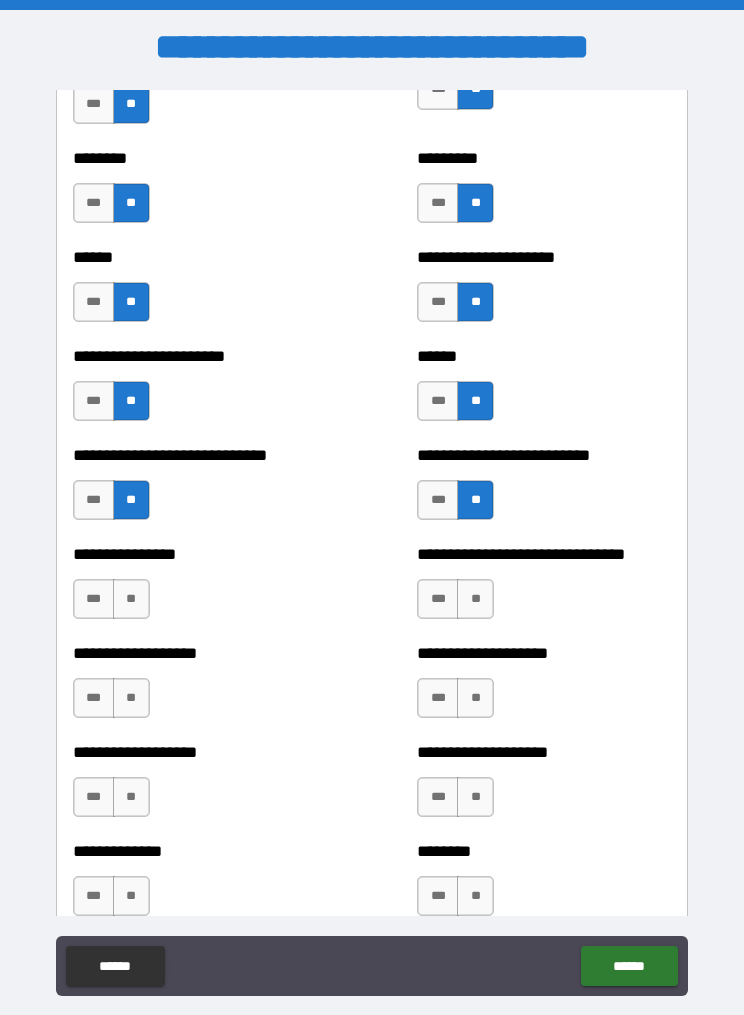 click on "**" at bounding box center [131, 599] 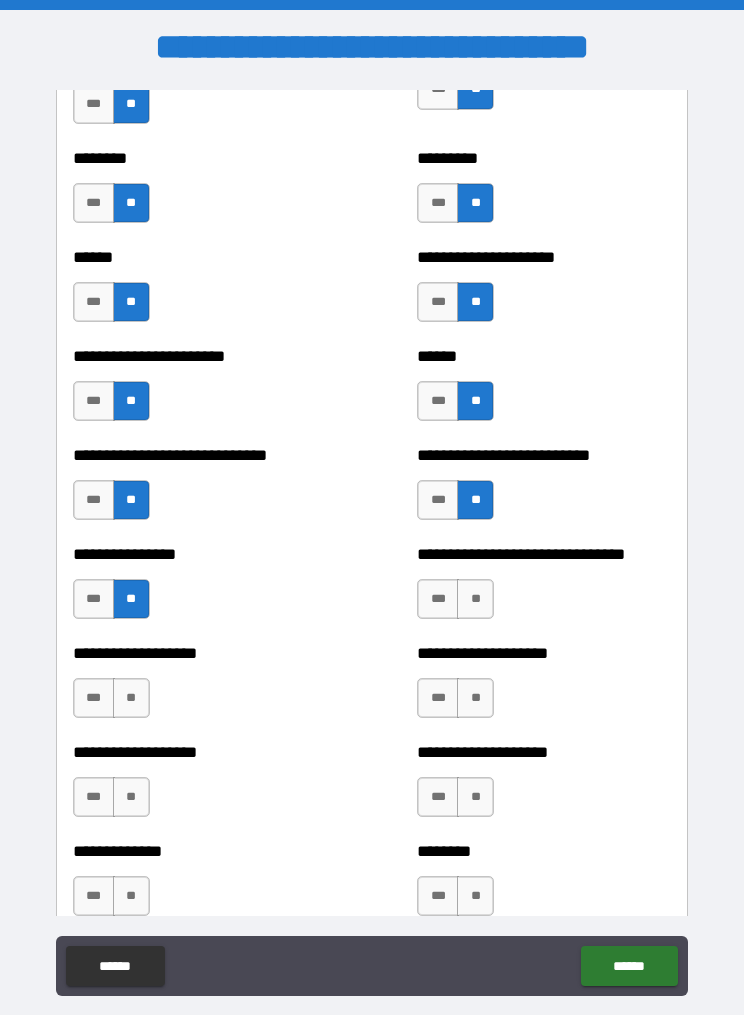 click on "**" at bounding box center [475, 599] 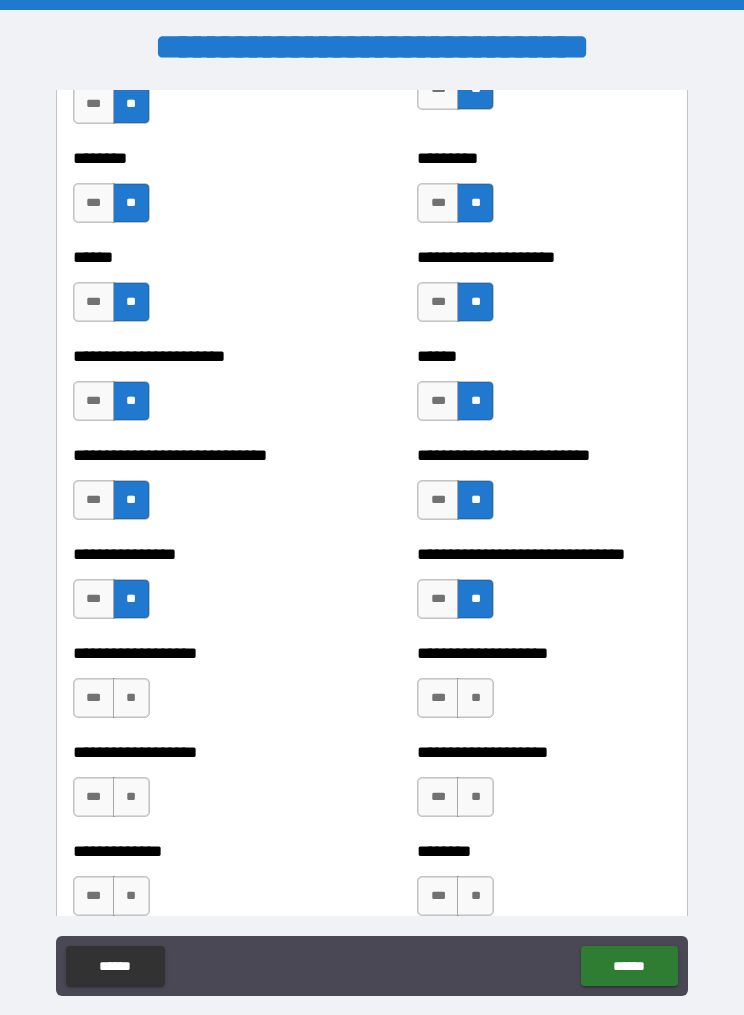 click on "**" at bounding box center (475, 698) 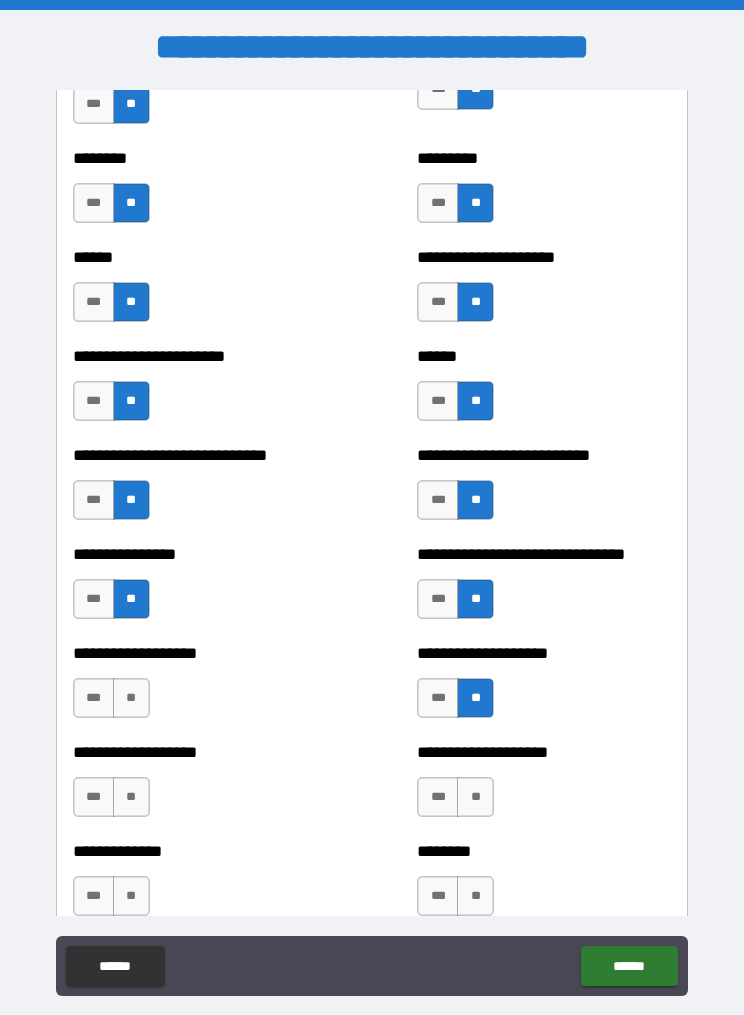 click on "**" at bounding box center [131, 698] 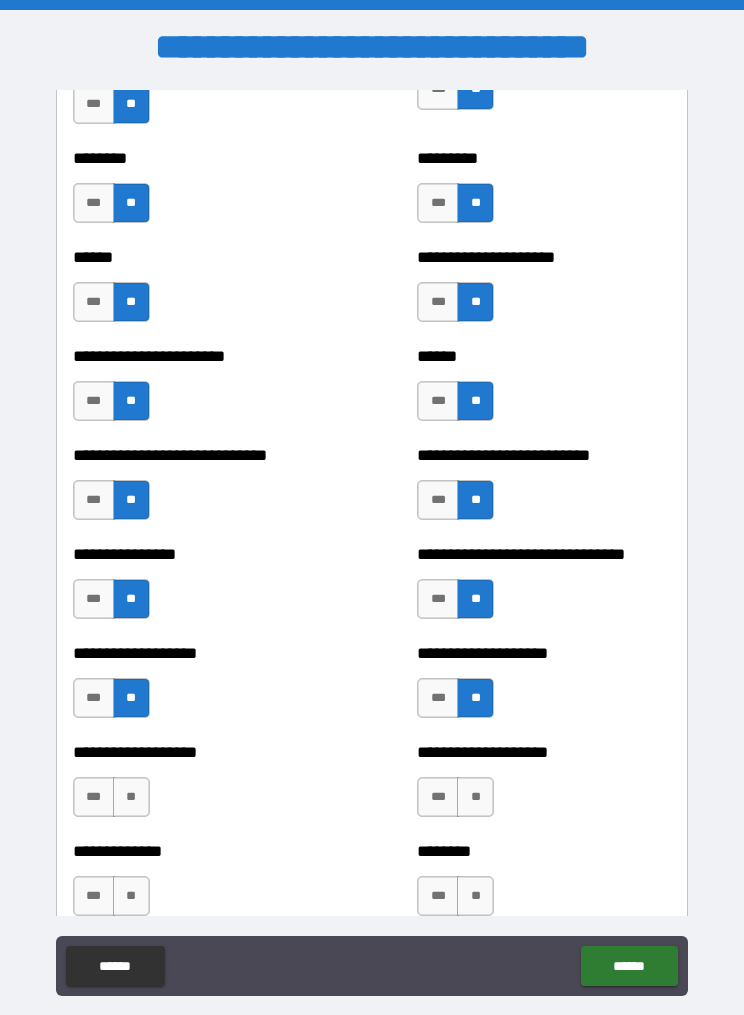 click on "**" at bounding box center [131, 797] 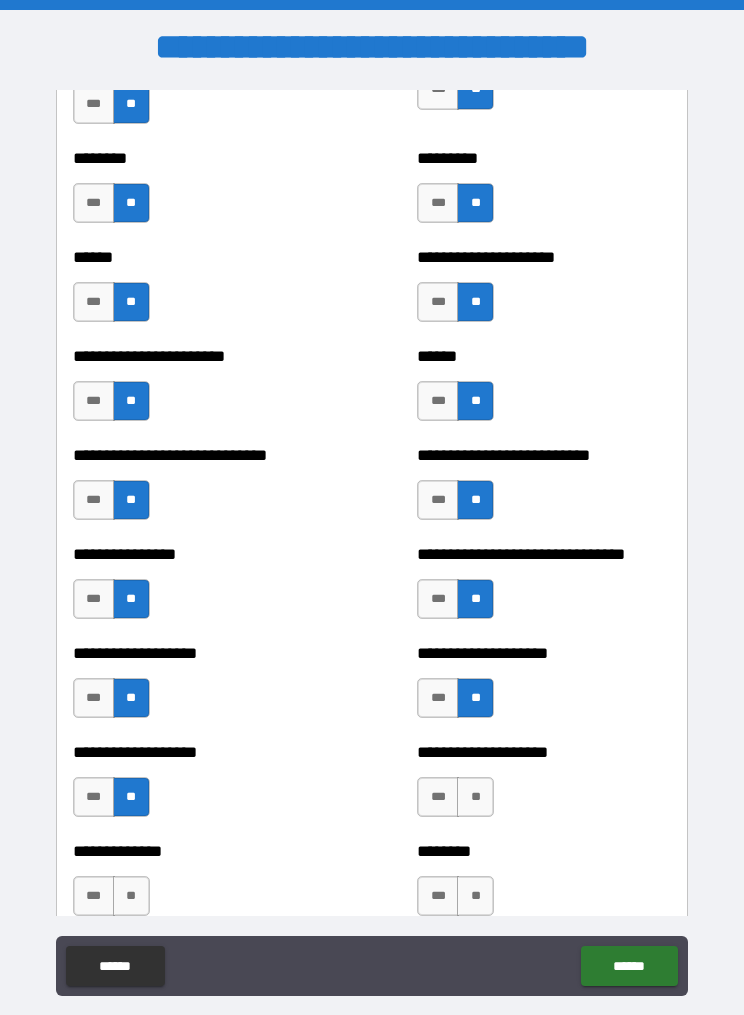 click on "**" at bounding box center [475, 797] 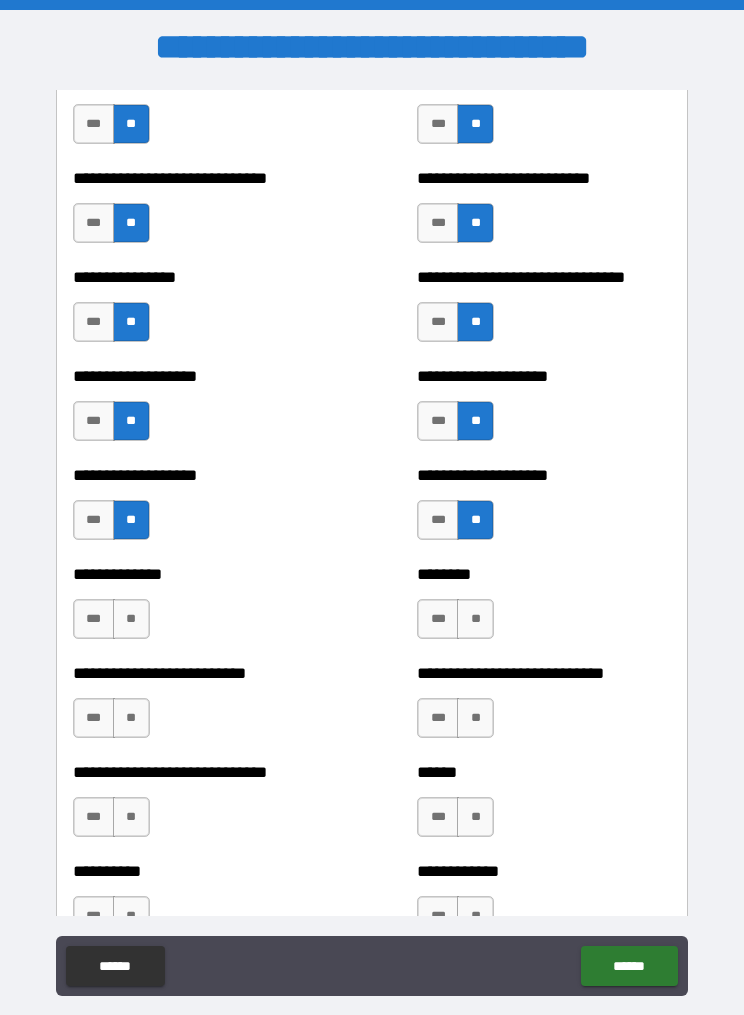 scroll, scrollTop: 3785, scrollLeft: 0, axis: vertical 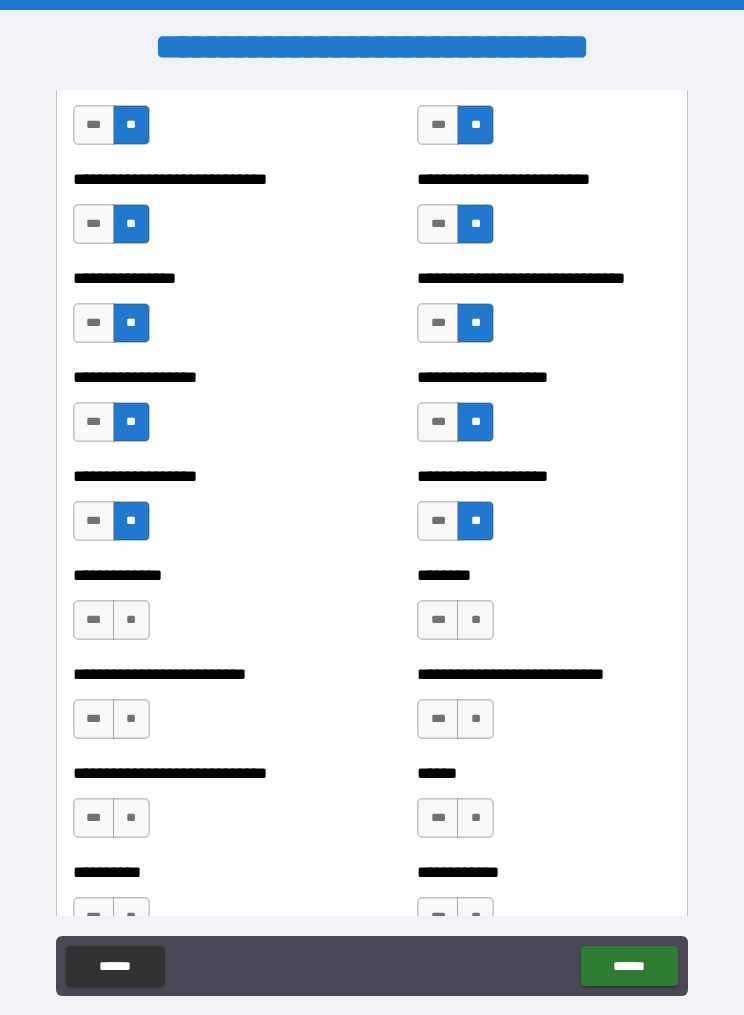 click on "**" at bounding box center (131, 620) 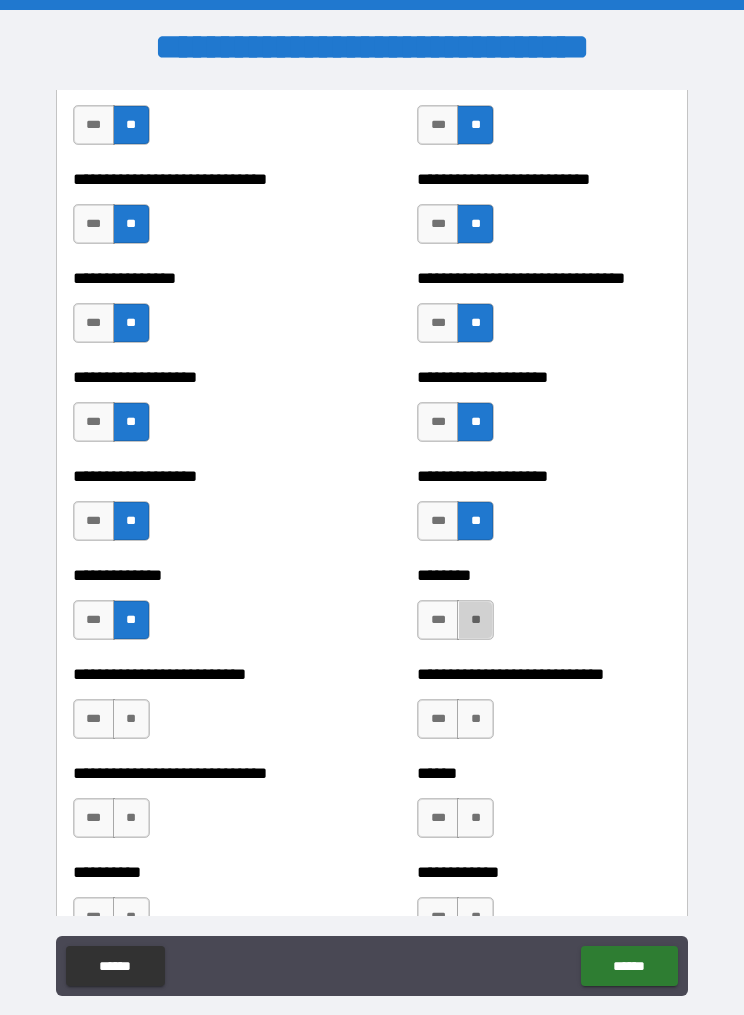 click on "**" at bounding box center (475, 620) 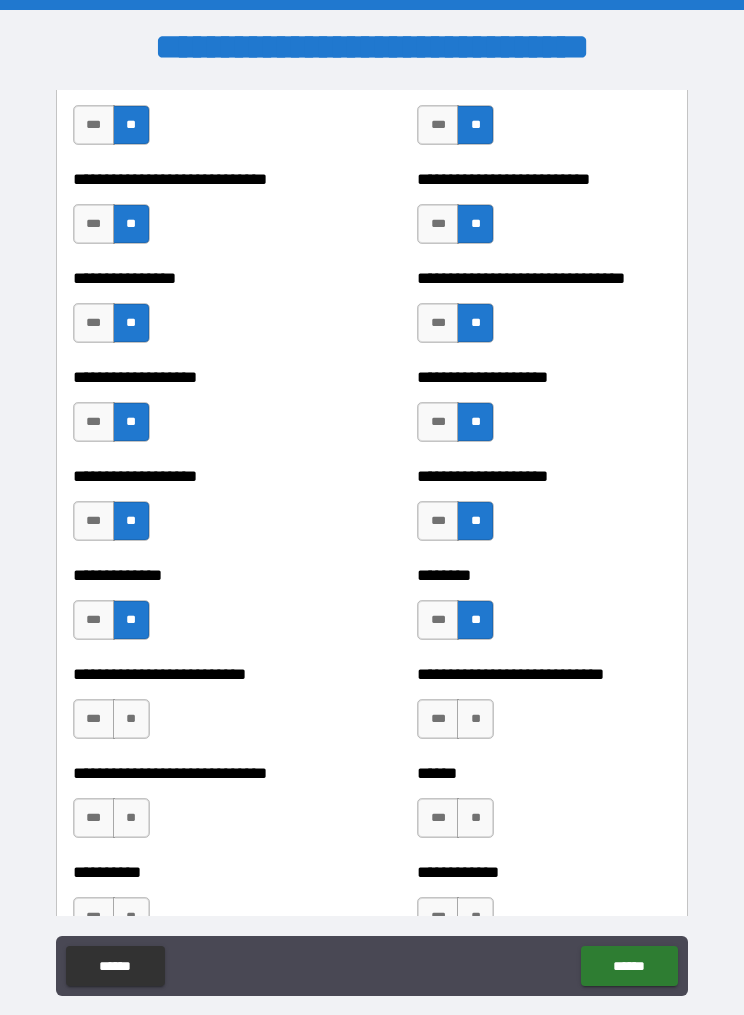 click on "**" at bounding box center [131, 719] 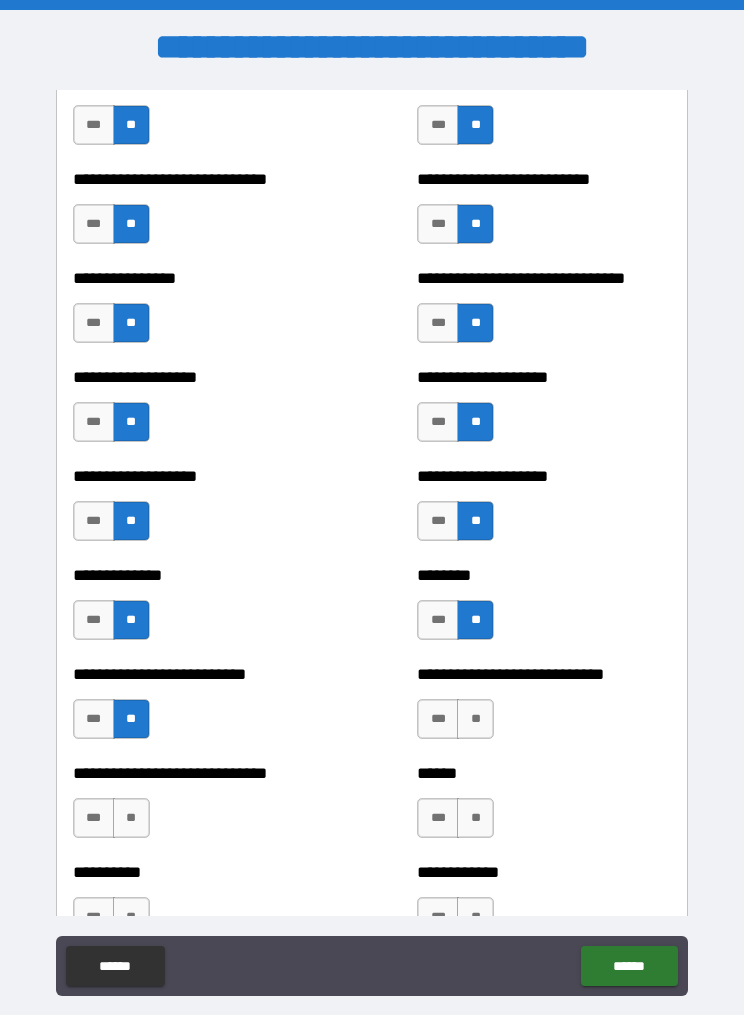 click on "**" at bounding box center [475, 719] 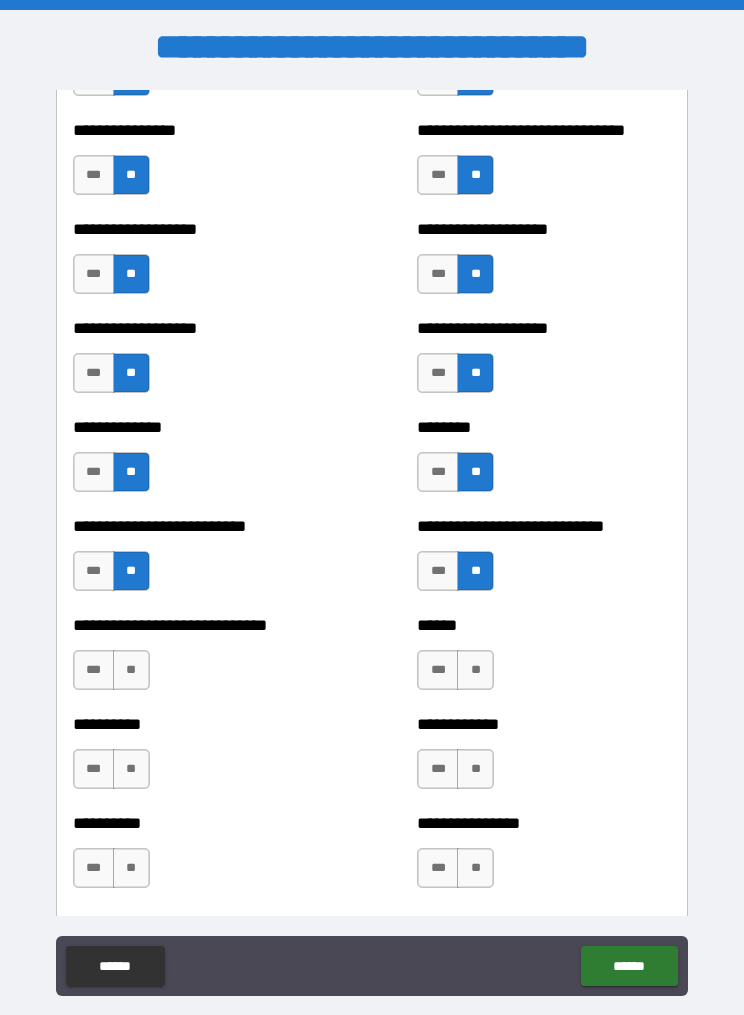 scroll, scrollTop: 3939, scrollLeft: 0, axis: vertical 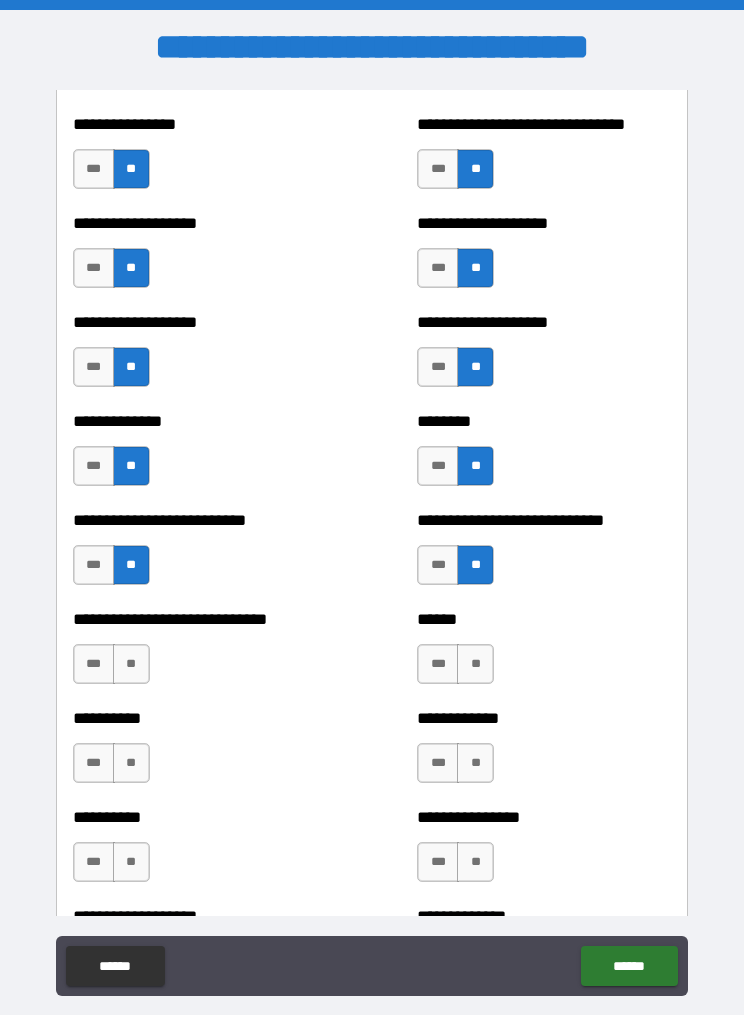 click on "**" at bounding box center (475, 664) 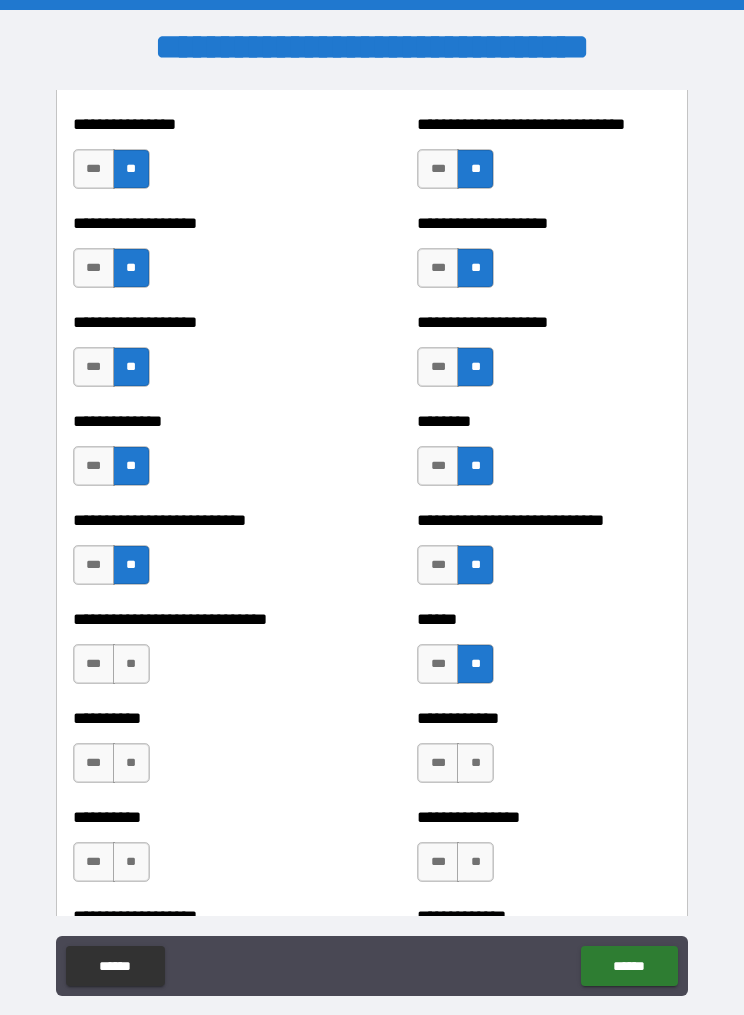 click on "**" at bounding box center [475, 763] 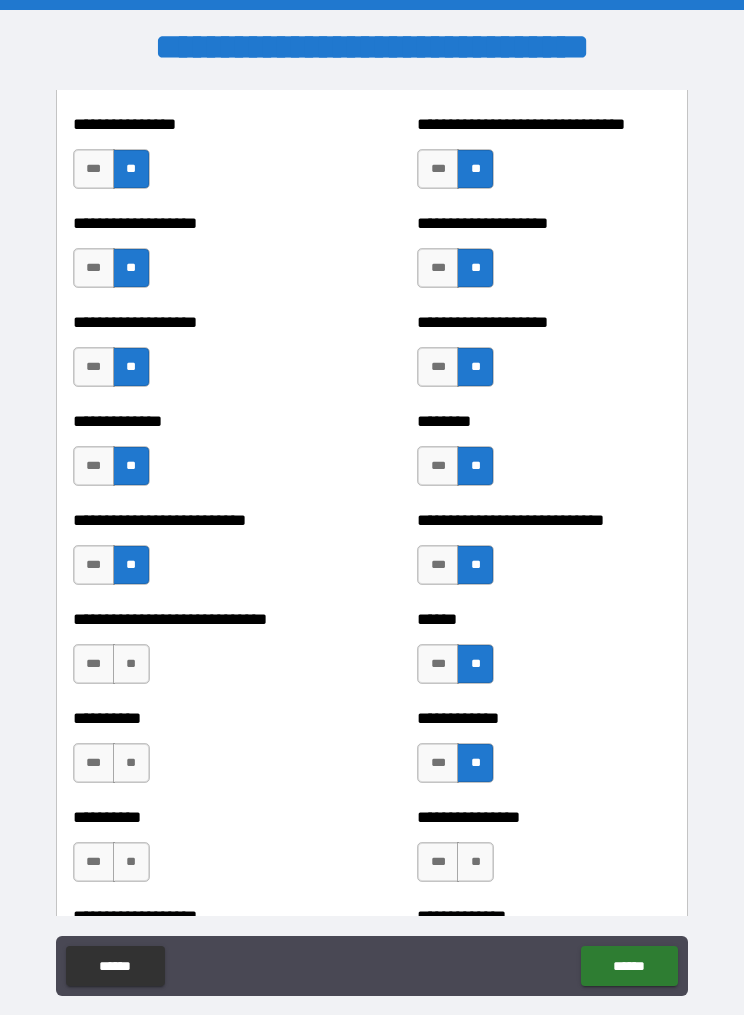 click on "**" at bounding box center (131, 664) 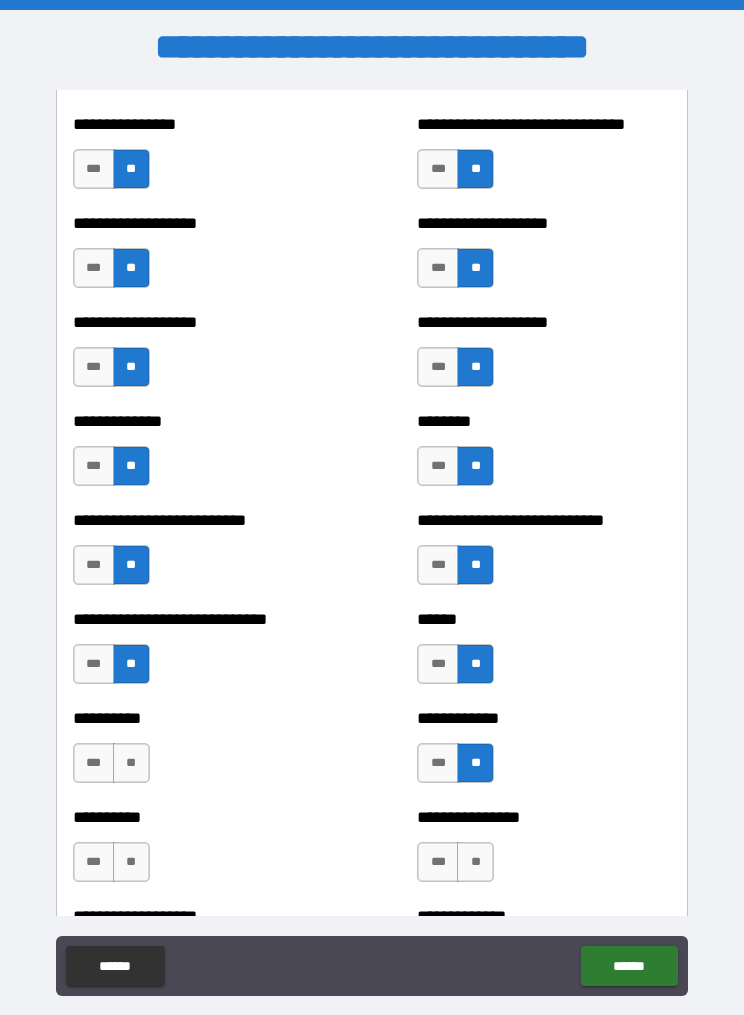 click on "**" at bounding box center [131, 862] 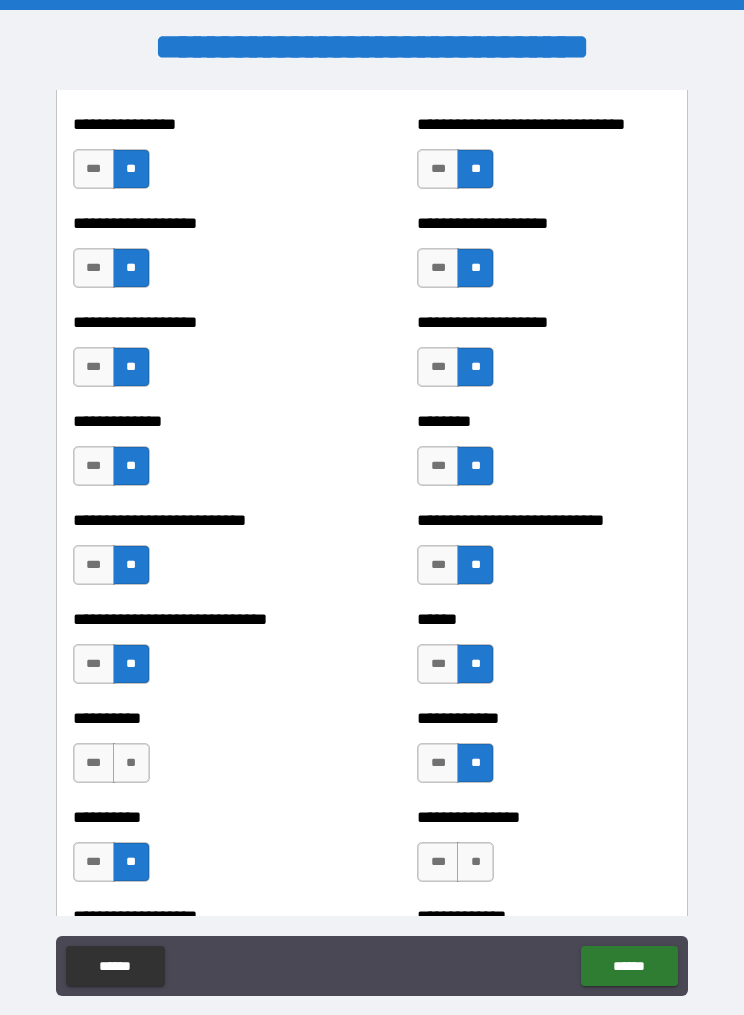 click on "**" at bounding box center [131, 763] 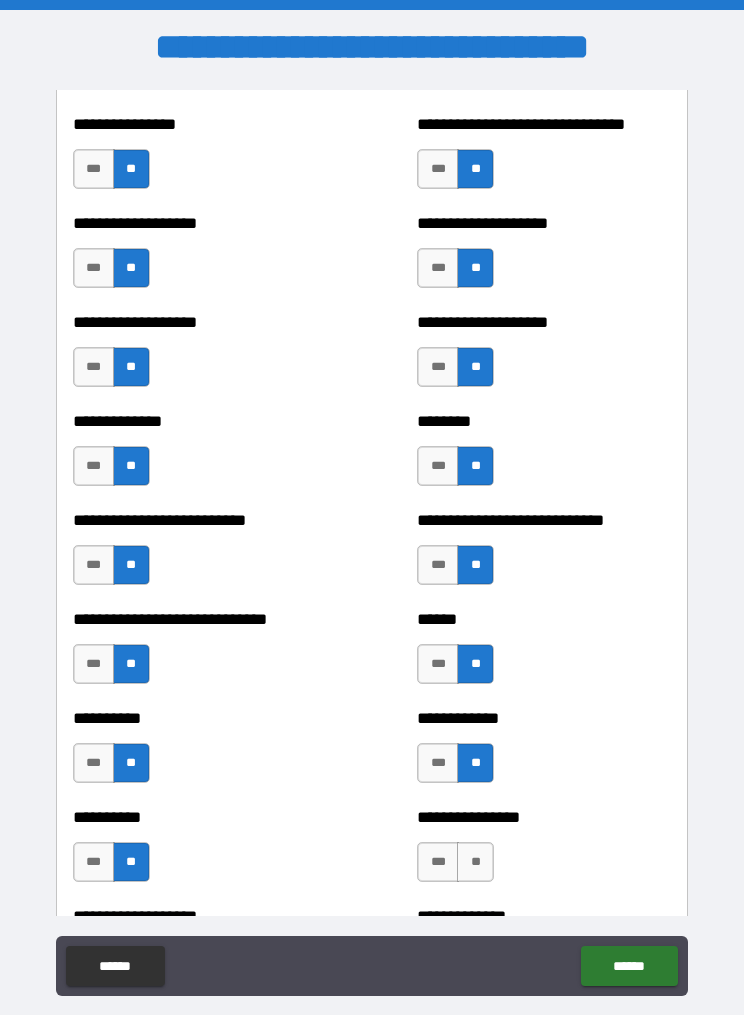 click on "**" at bounding box center [475, 862] 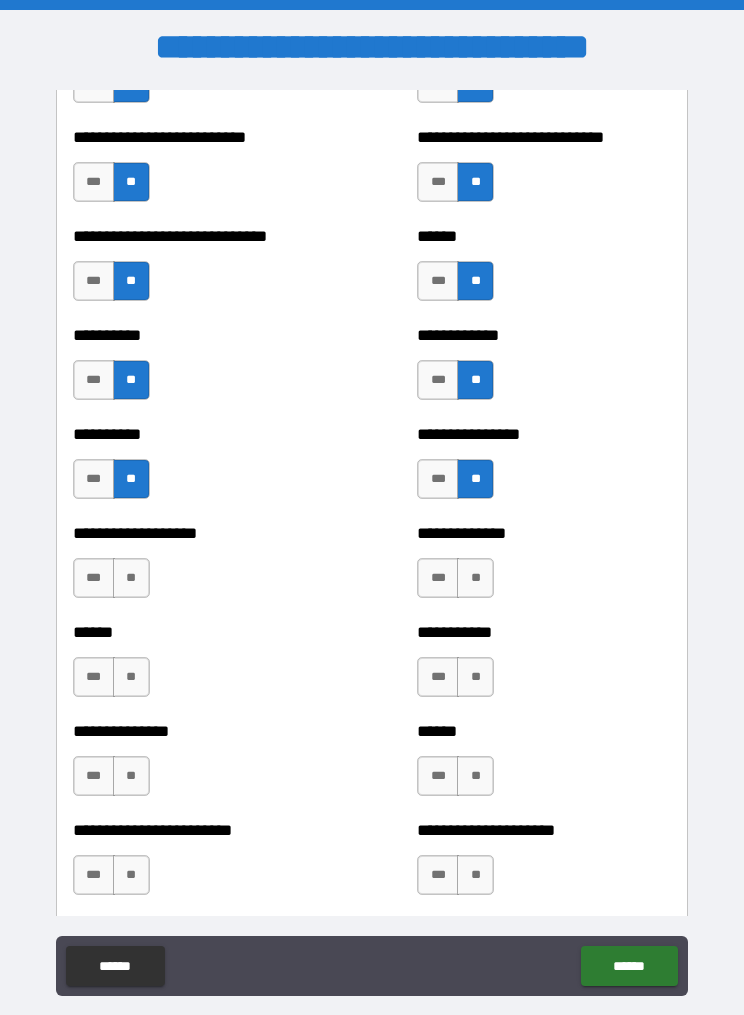 scroll, scrollTop: 4320, scrollLeft: 0, axis: vertical 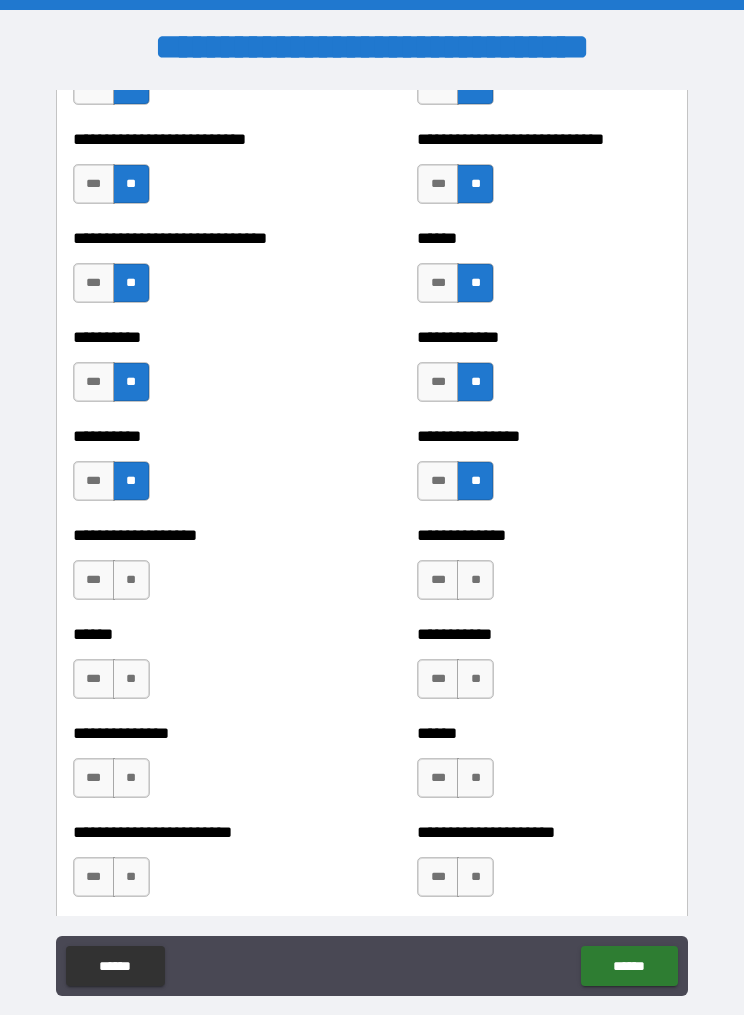 click on "**" at bounding box center [475, 580] 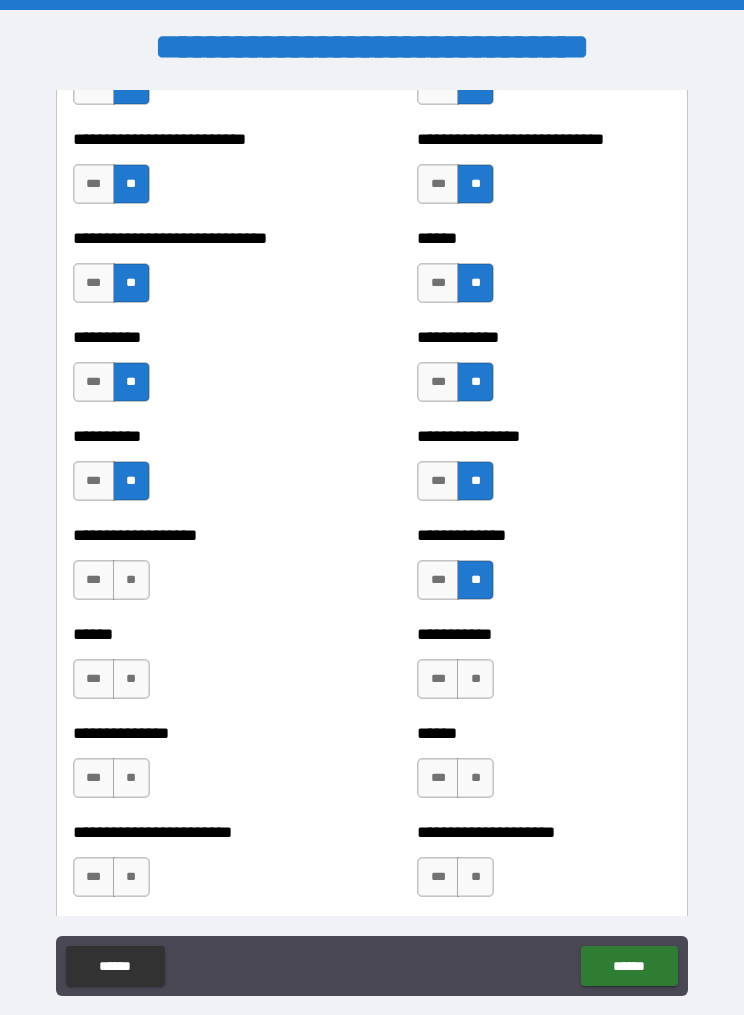 click on "**" at bounding box center (131, 580) 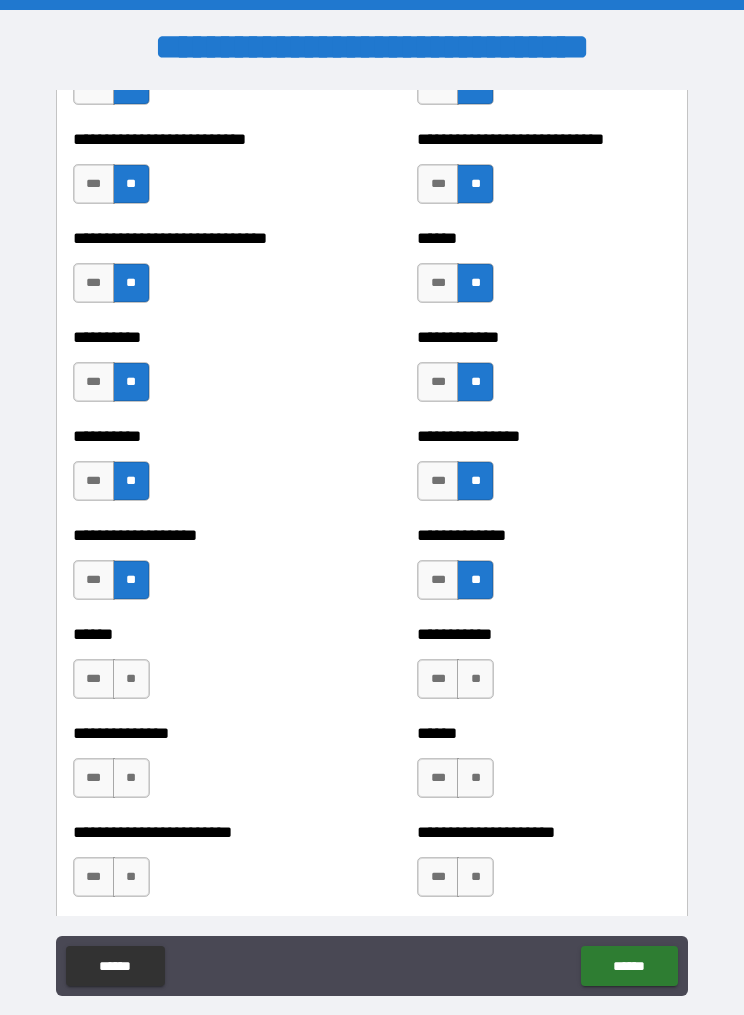 click on "**" at bounding box center (131, 679) 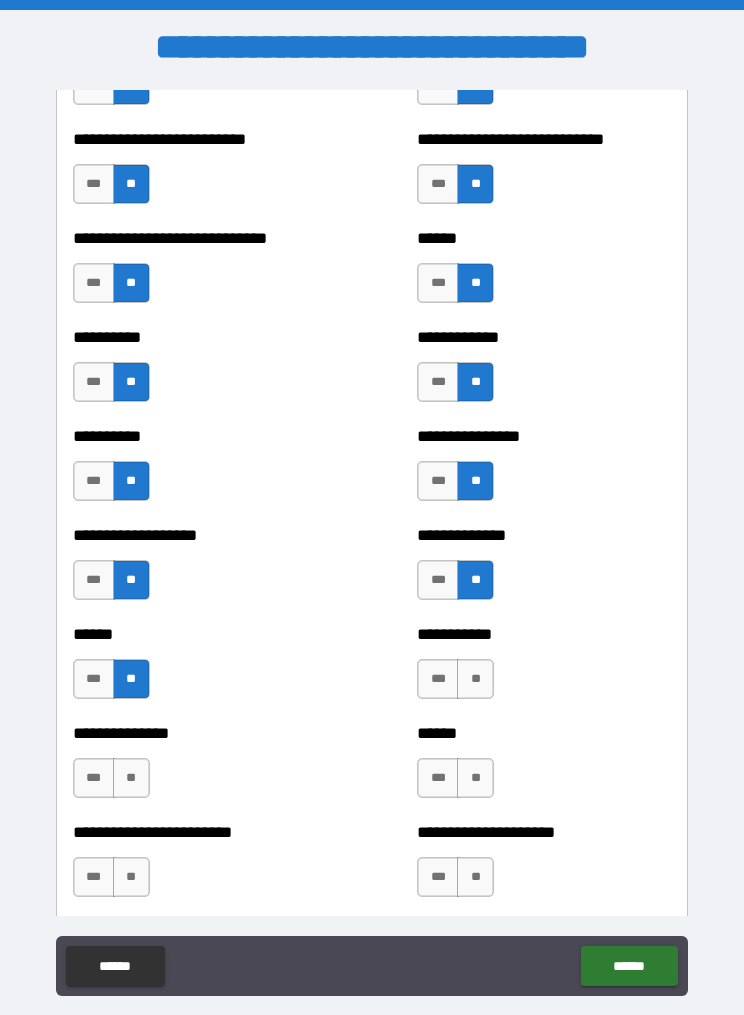 click on "**" at bounding box center (475, 679) 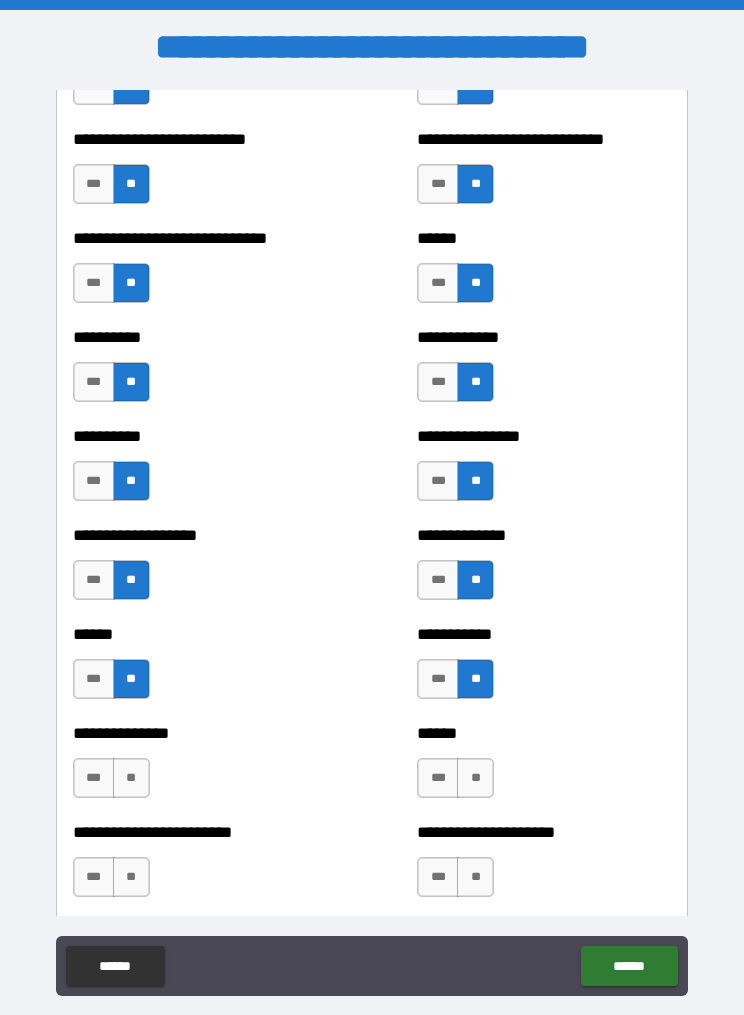 click on "**" at bounding box center [475, 778] 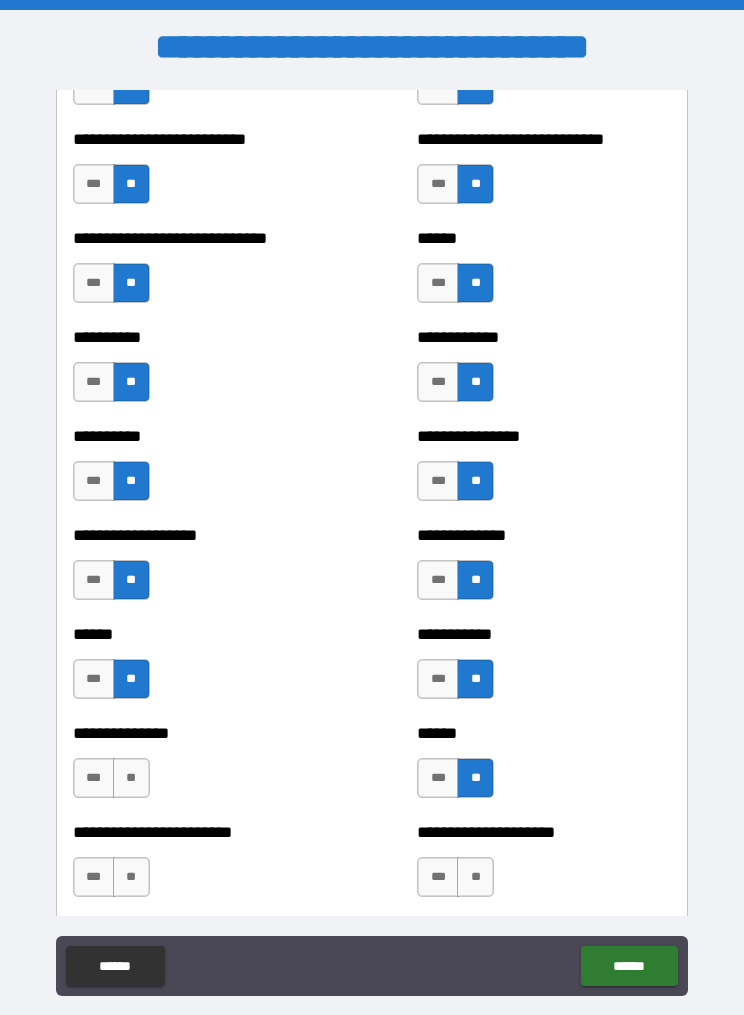 click on "**" at bounding box center [131, 778] 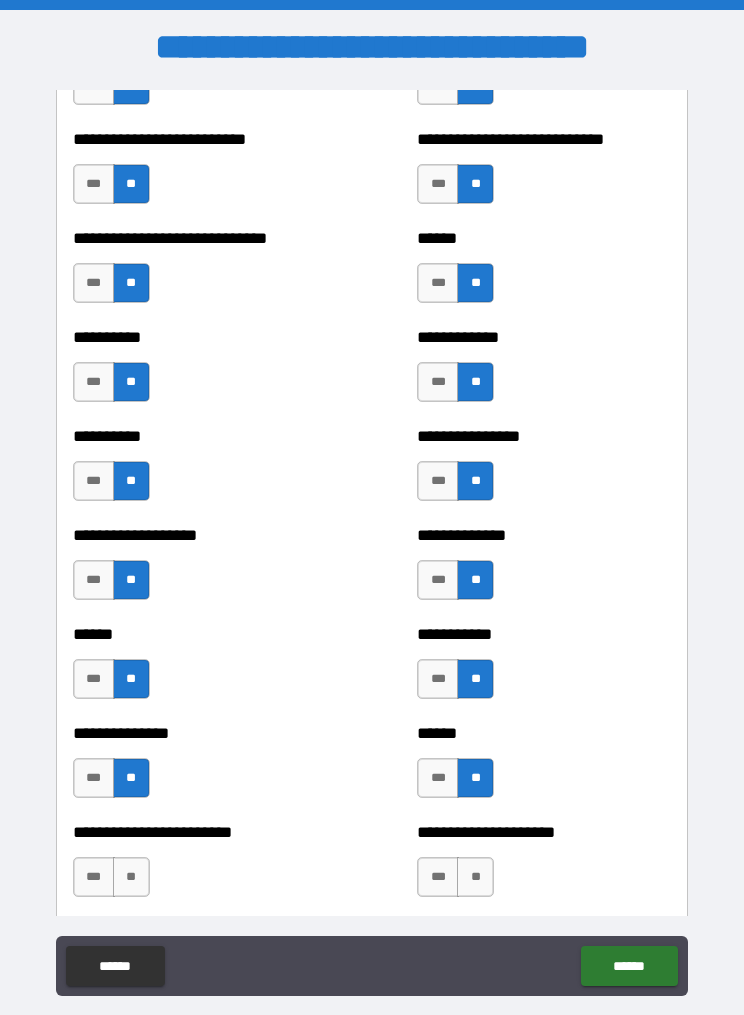 click on "**" at bounding box center (131, 877) 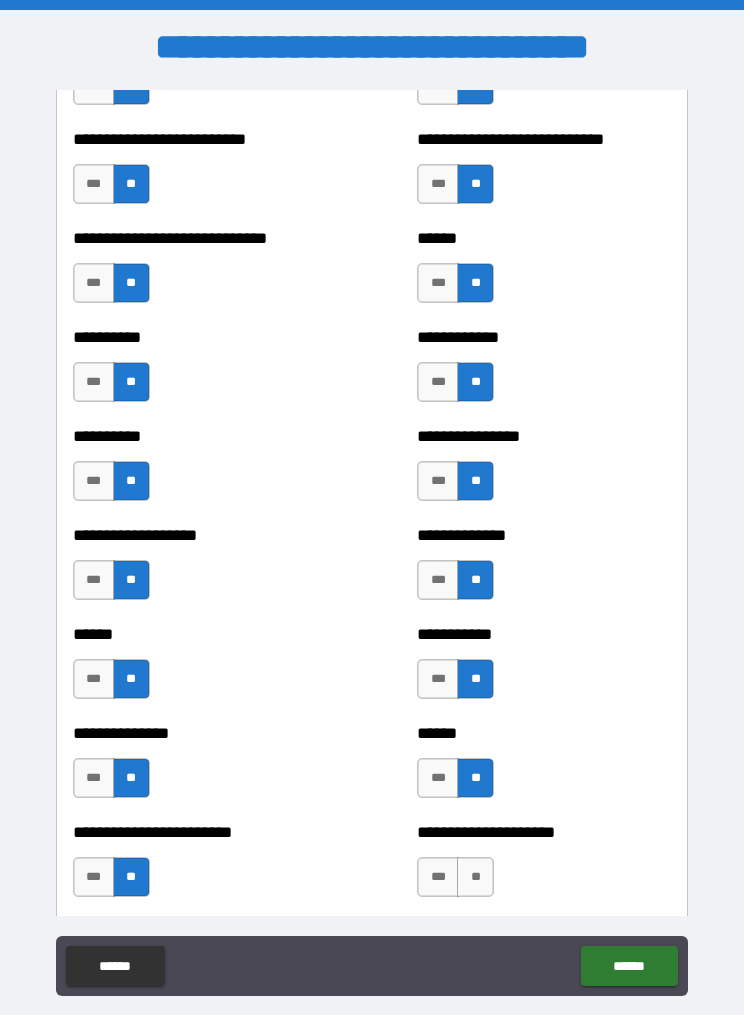 click on "**" at bounding box center (475, 877) 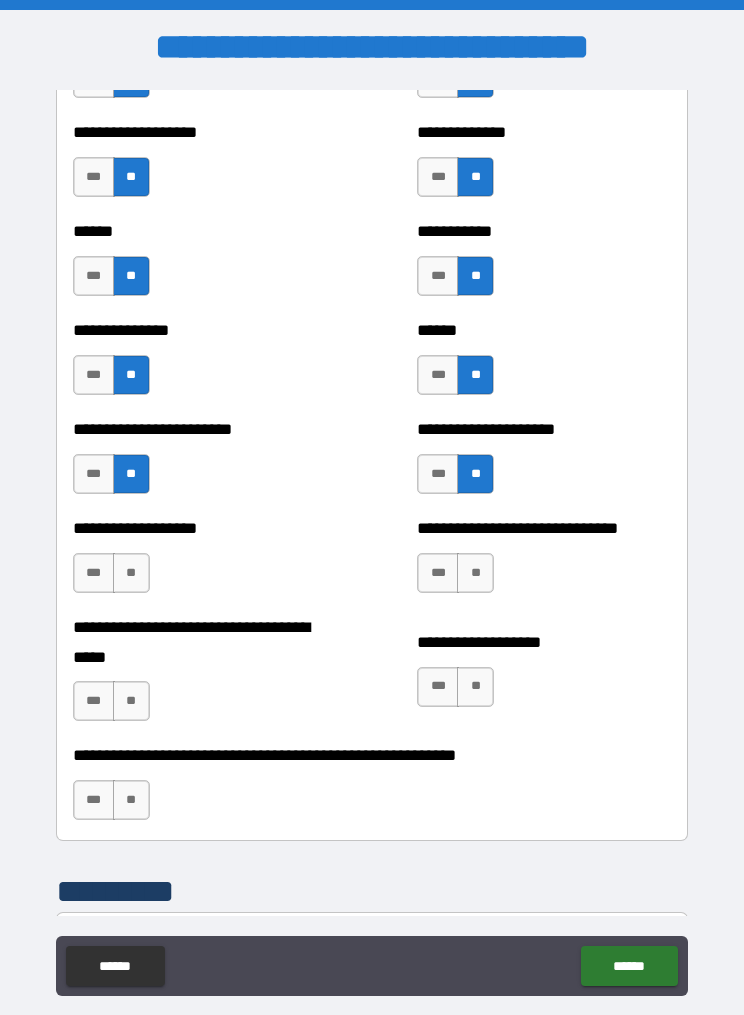 scroll, scrollTop: 4719, scrollLeft: 0, axis: vertical 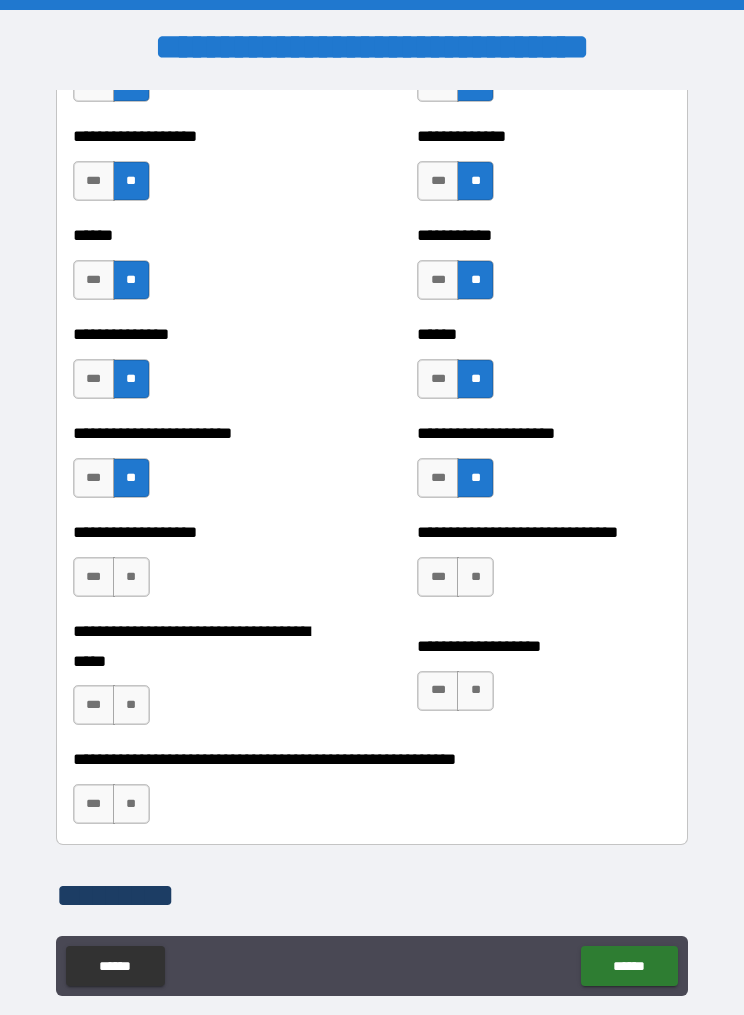 click on "**" at bounding box center [475, 577] 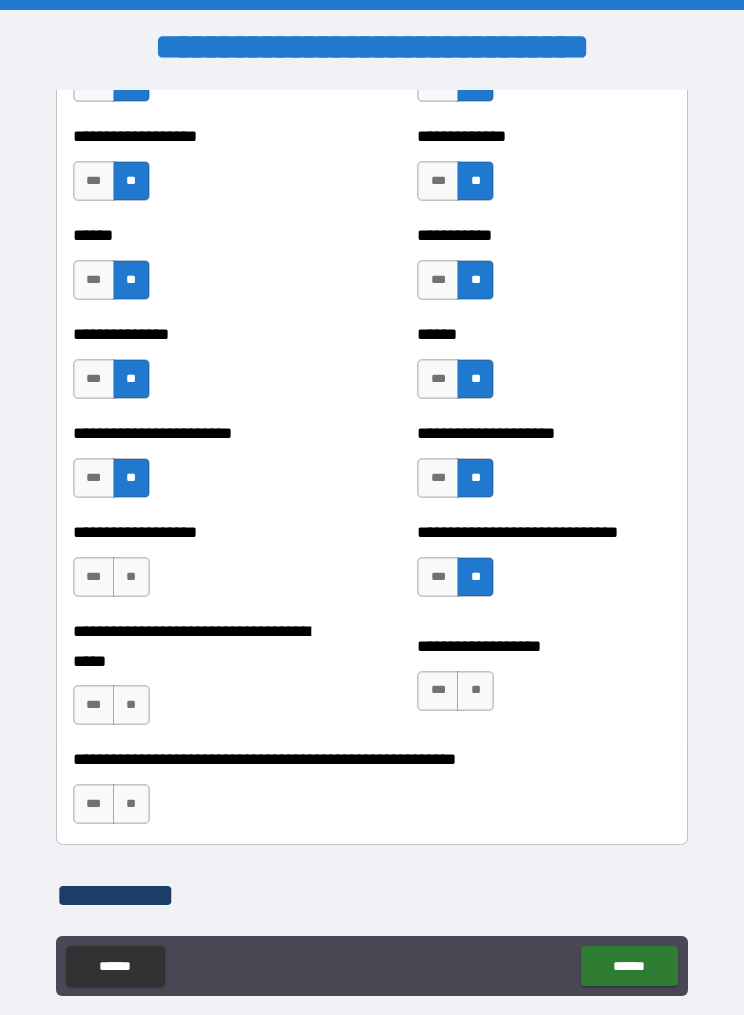 click on "**" at bounding box center (131, 577) 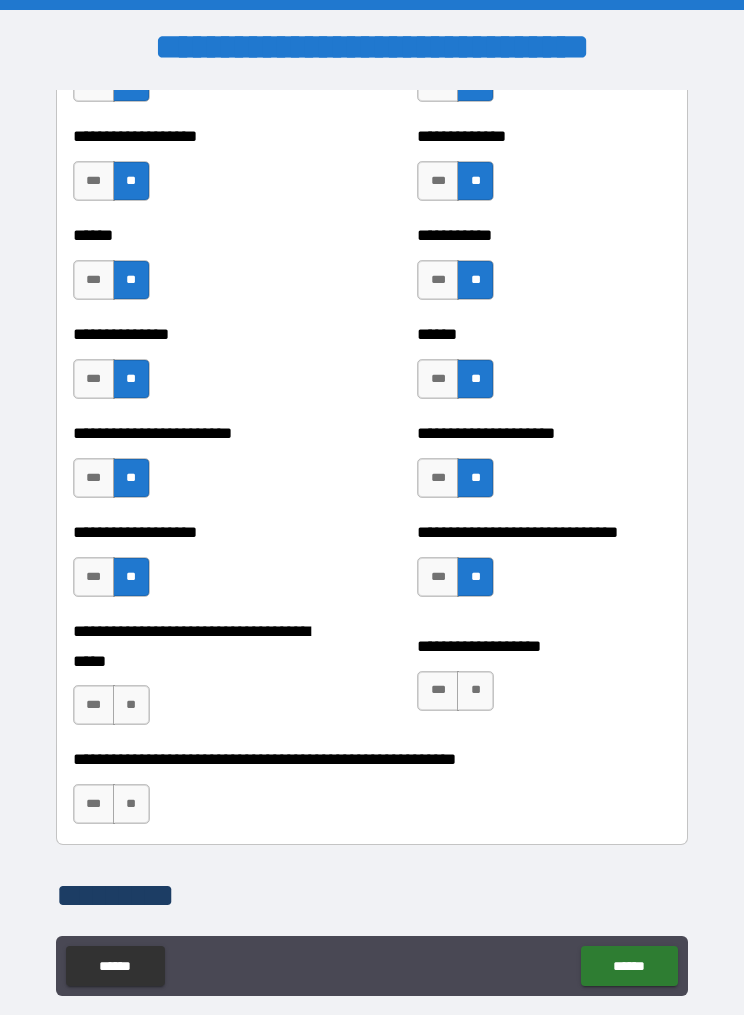 click on "**" at bounding box center [131, 705] 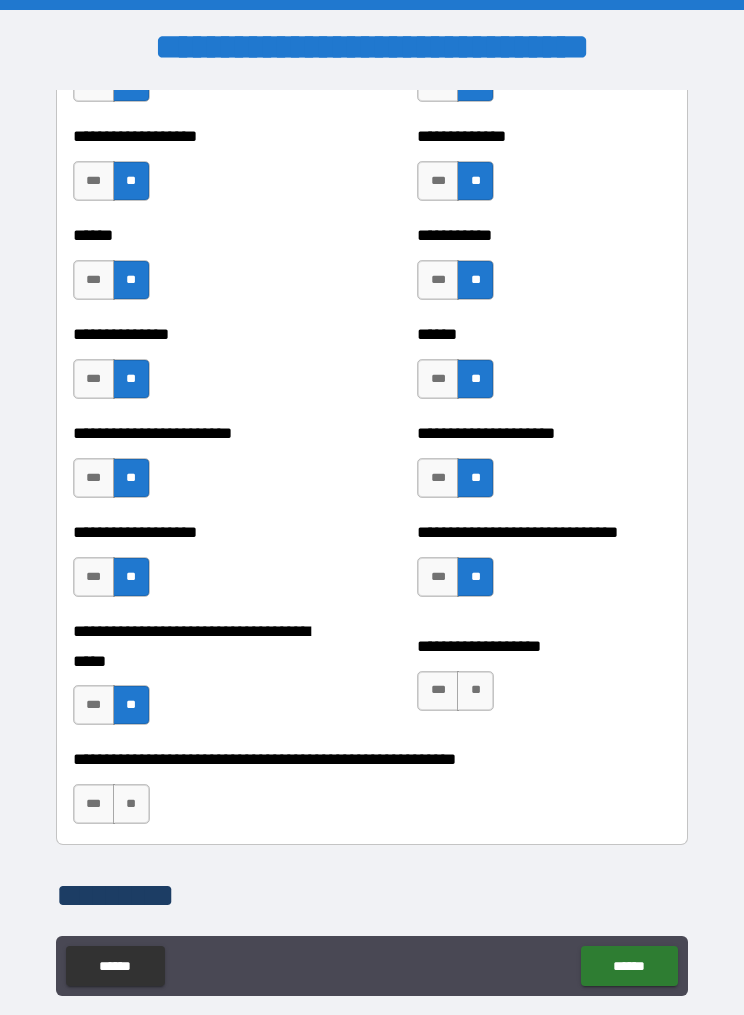 click on "**" at bounding box center [131, 804] 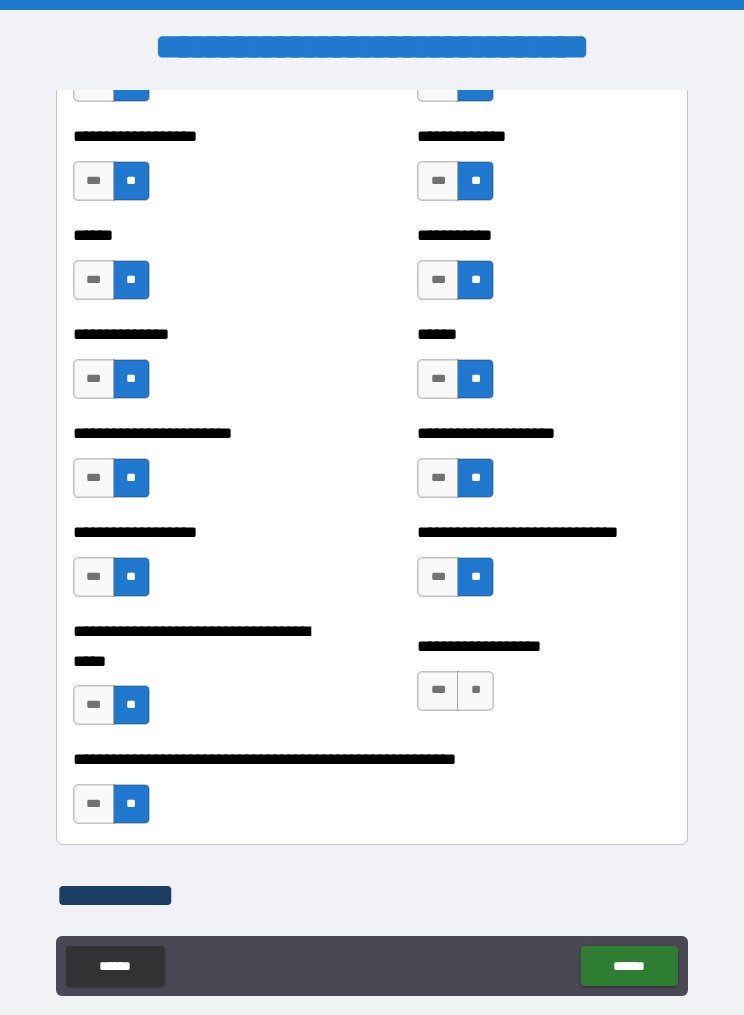 click on "**" at bounding box center (475, 691) 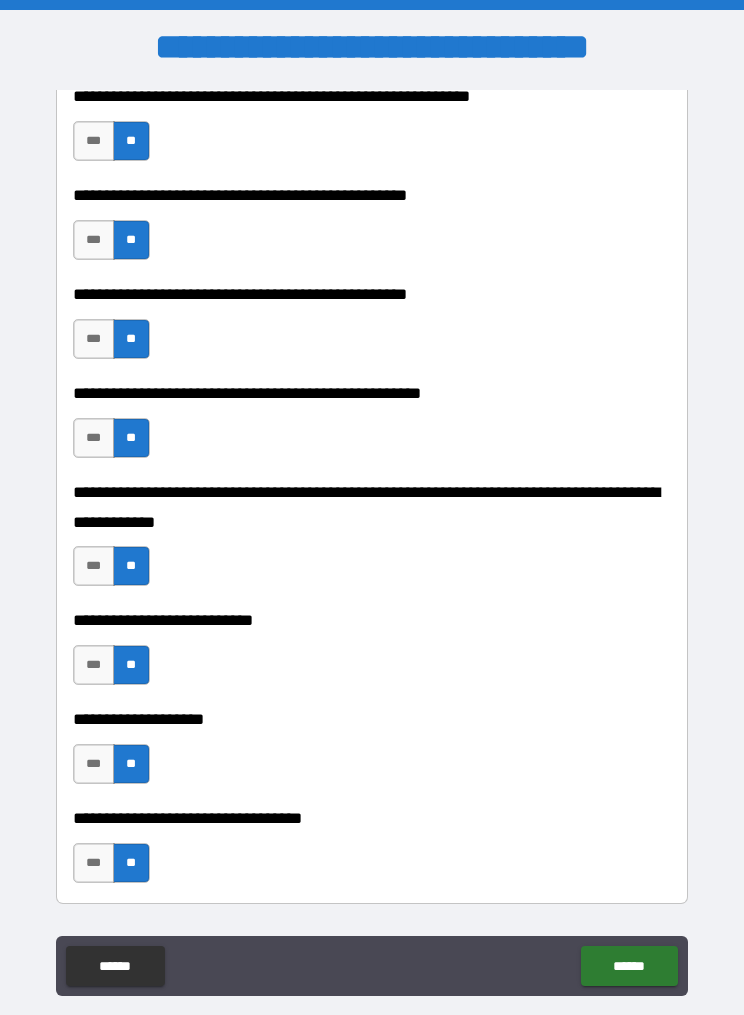 scroll, scrollTop: 1123, scrollLeft: 0, axis: vertical 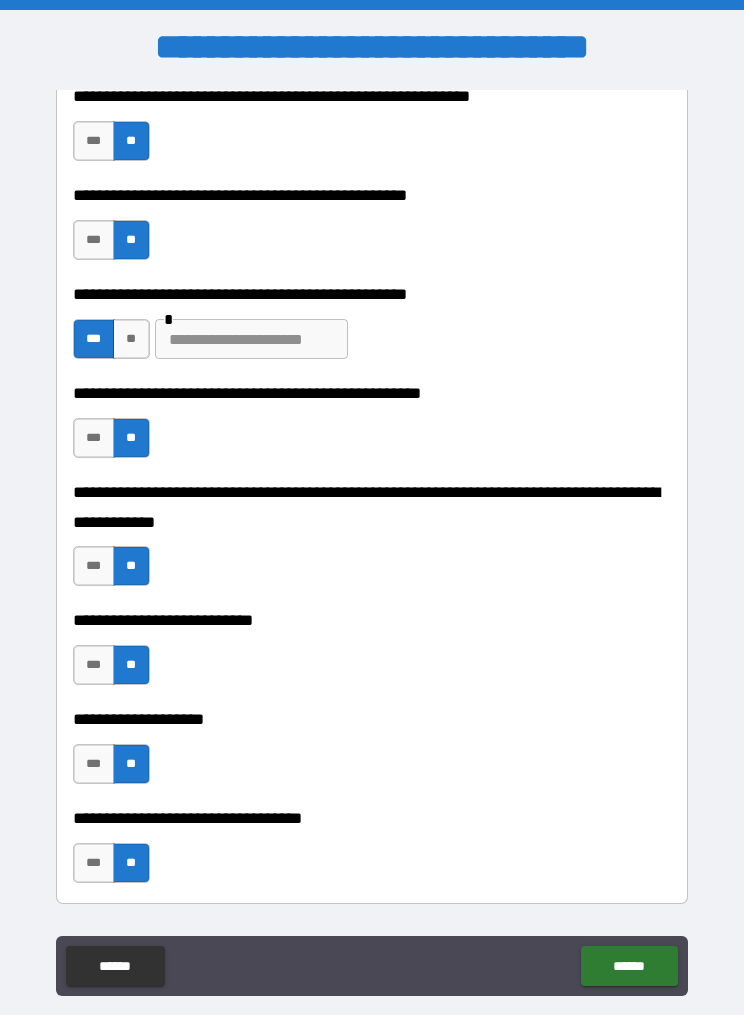 click at bounding box center [251, 339] 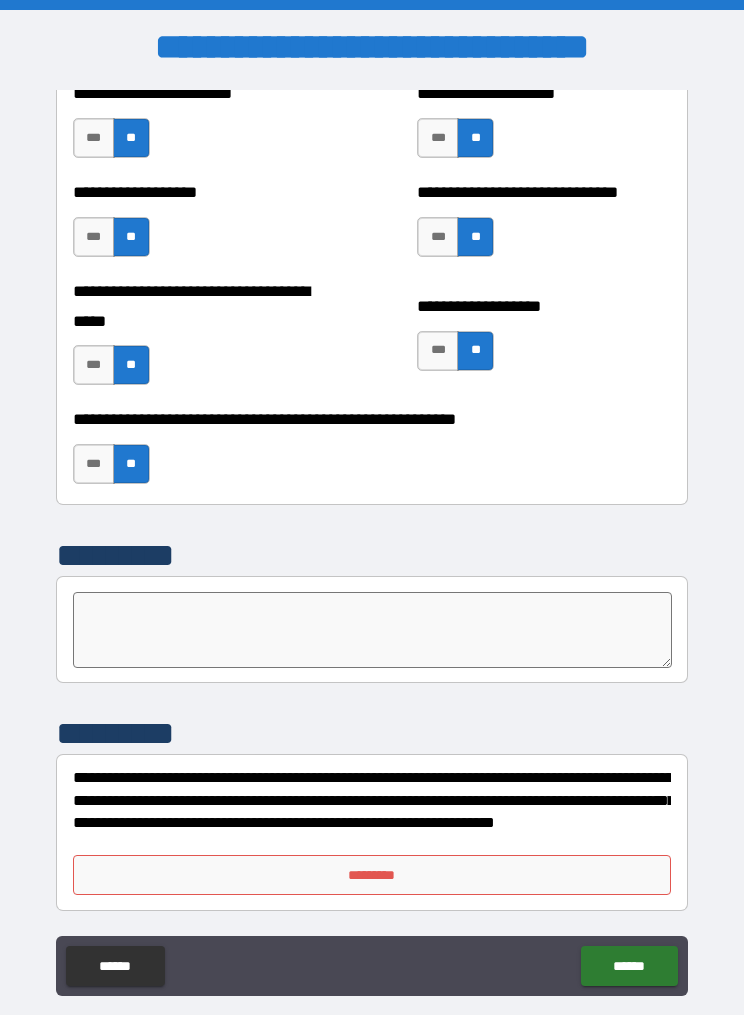 scroll, scrollTop: 5059, scrollLeft: 0, axis: vertical 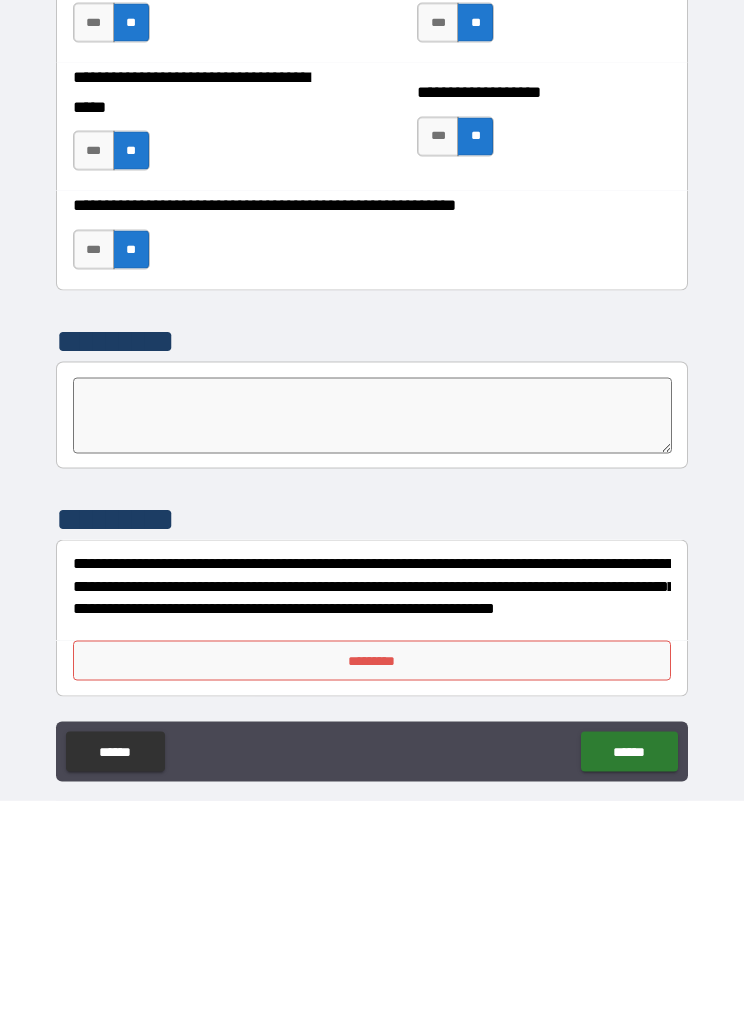 type on "**********" 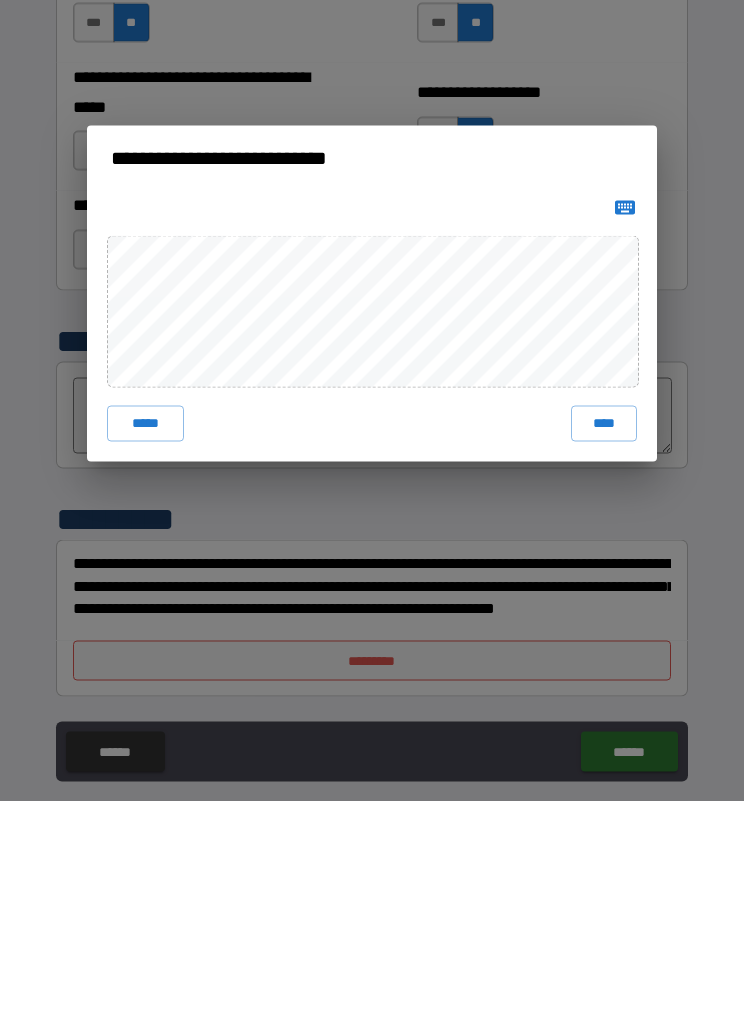 scroll, scrollTop: 69, scrollLeft: 0, axis: vertical 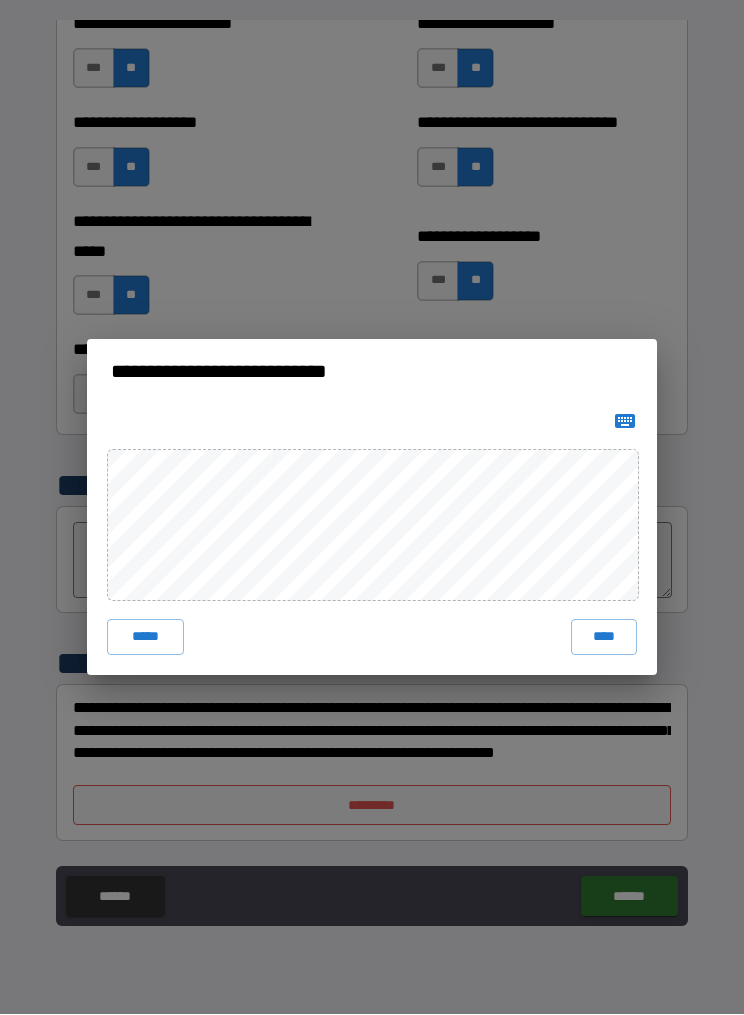 click on "****" at bounding box center [604, 638] 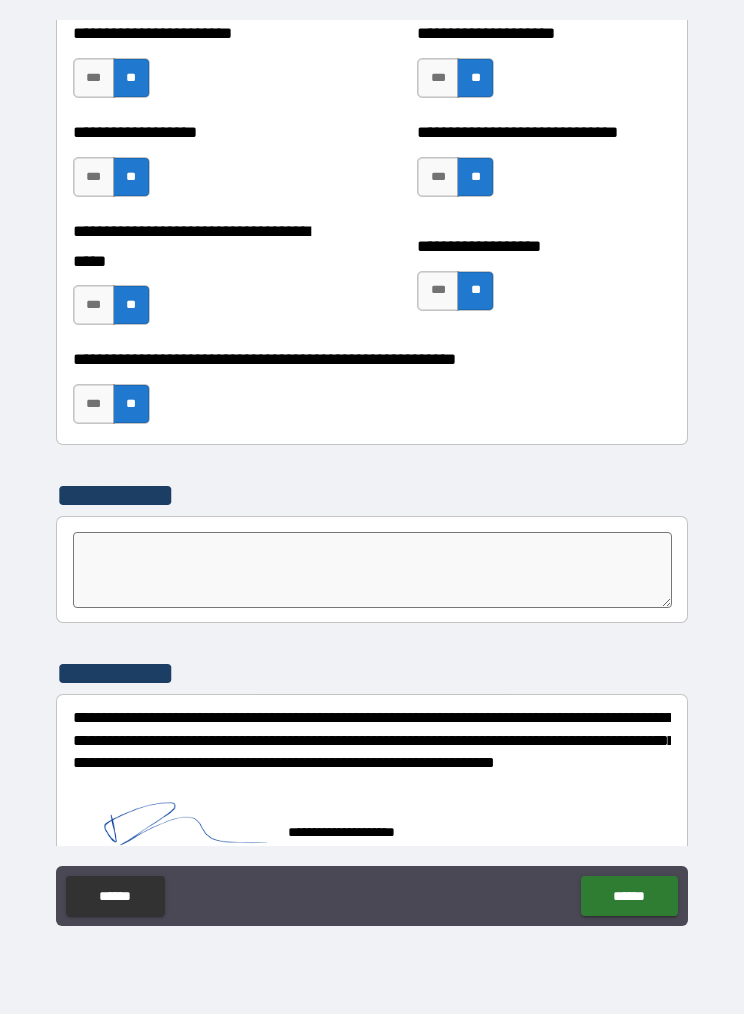click on "******" at bounding box center (629, 897) 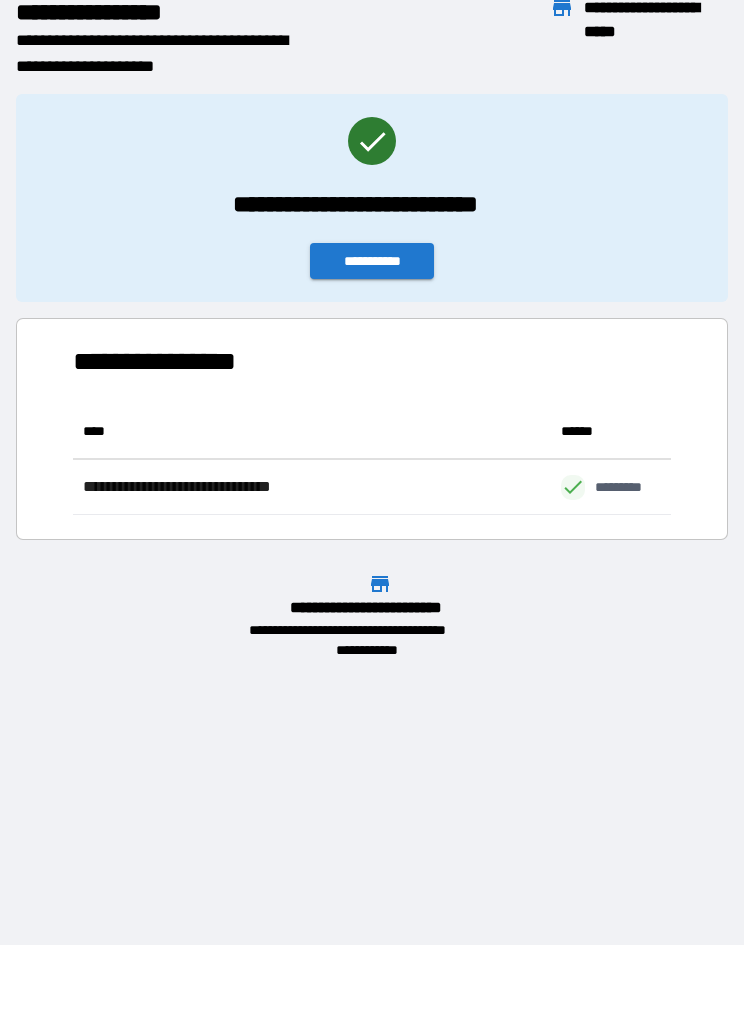 scroll, scrollTop: 1, scrollLeft: 1, axis: both 